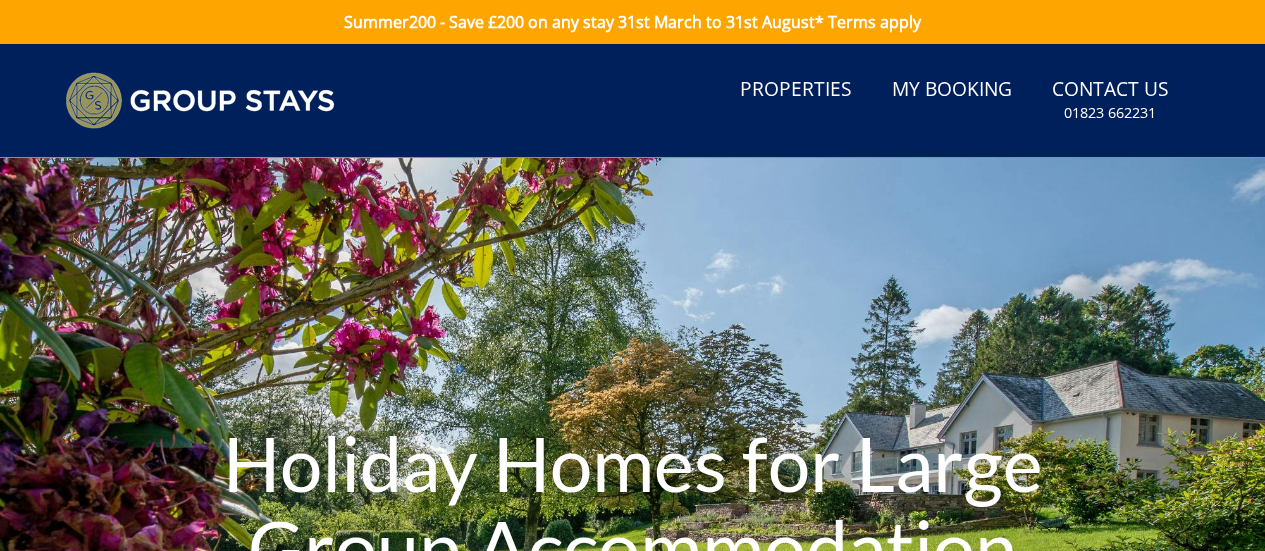 scroll, scrollTop: 0, scrollLeft: 0, axis: both 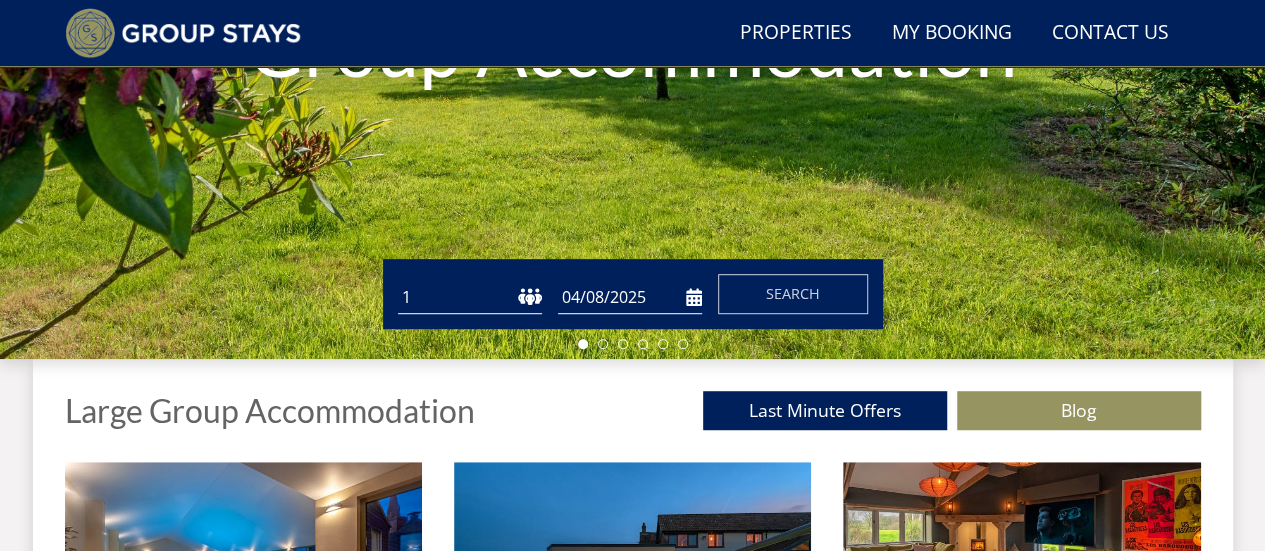 click on "1
2
3
4
5
6
7
8
9
10
11
12
13
14
15
16
17
18
19
20
21
22
23
24
25
26
27
28
29
30
31
32
33
34
35
36
37
38
39
40
41
42
43
44
45
46
47
48
49
50" at bounding box center [470, 297] 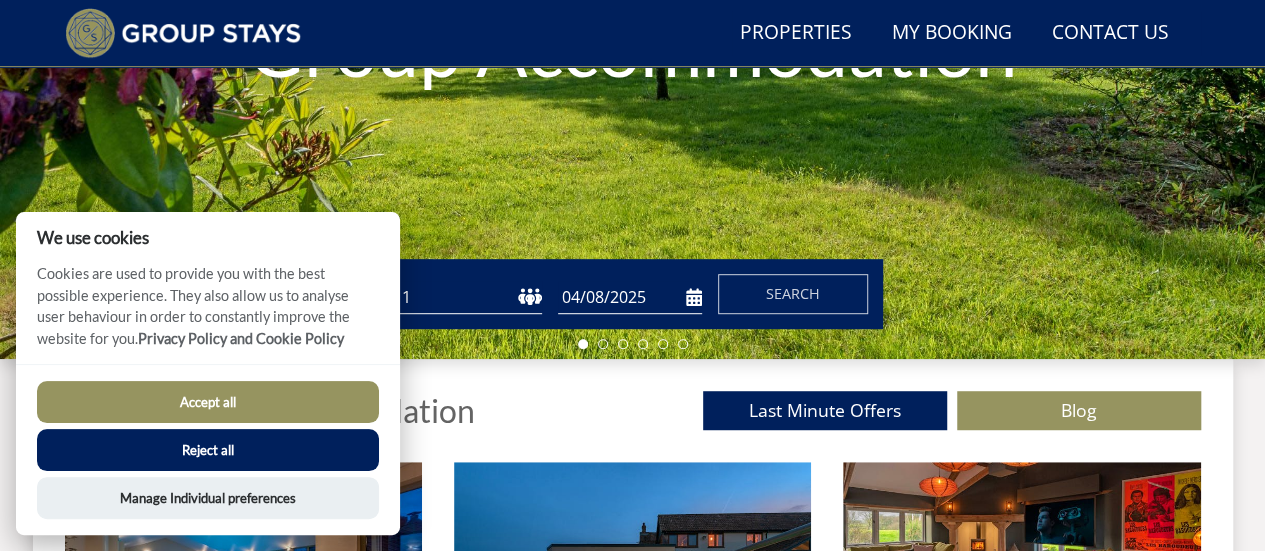 click on "Accept all" at bounding box center [208, 402] 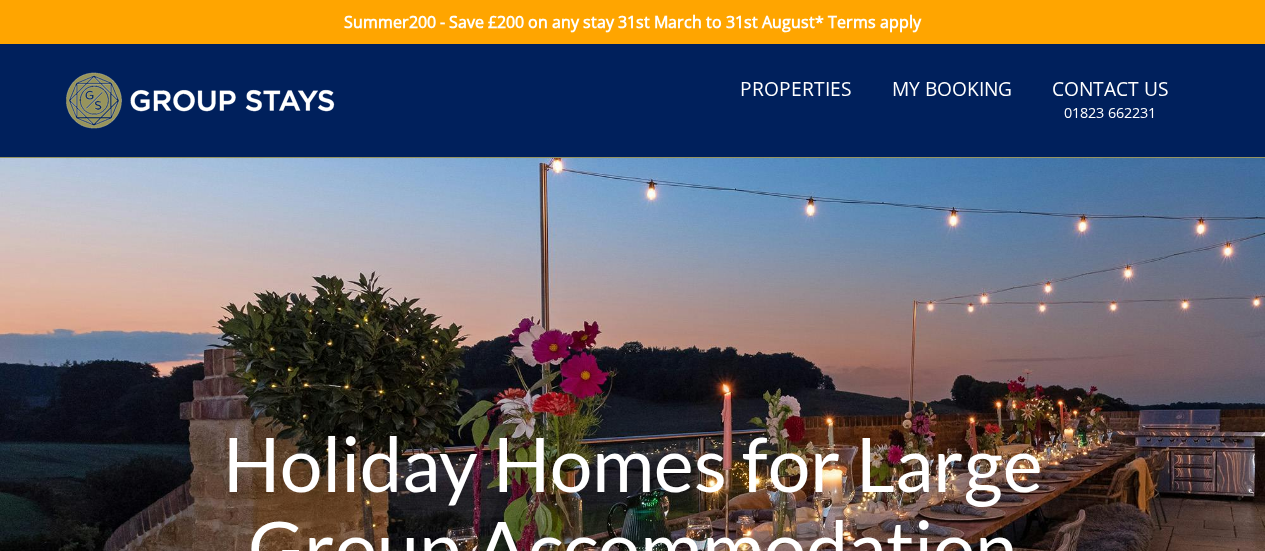 scroll, scrollTop: 500, scrollLeft: 0, axis: vertical 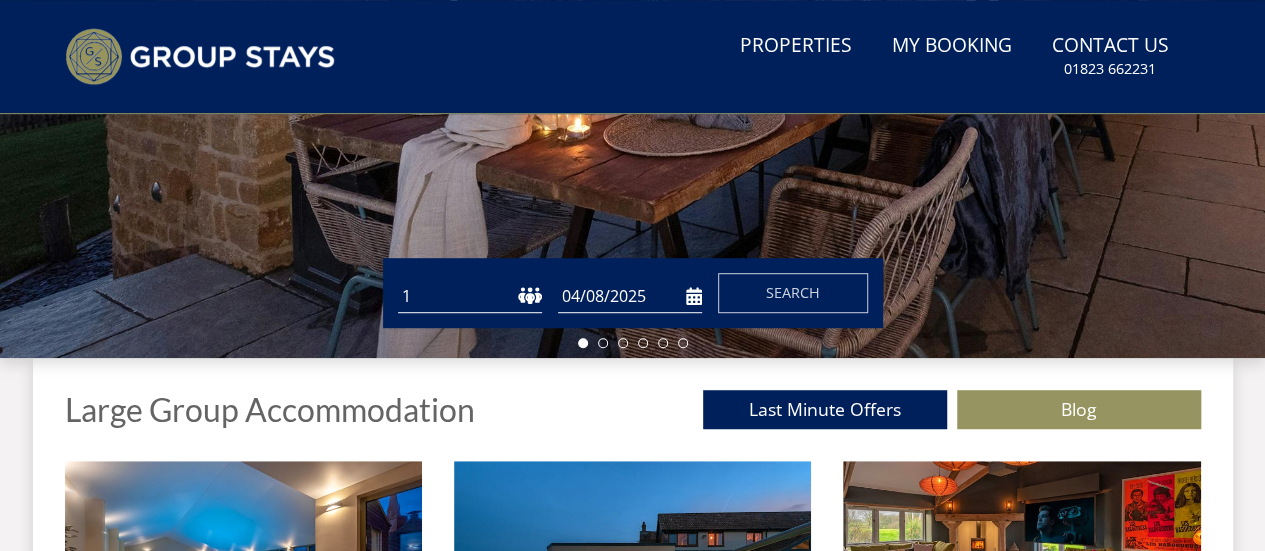 click on "1
2
3
4
5
6
7
8
9
10
11
12
13
14
15
16
17
18
19
20
21
22
23
24
25
26
27
28
29
30
31
32
33
34
35
36
37
38
39
40
41
42
43
44
45
46
47
48
49
50" at bounding box center (470, 296) 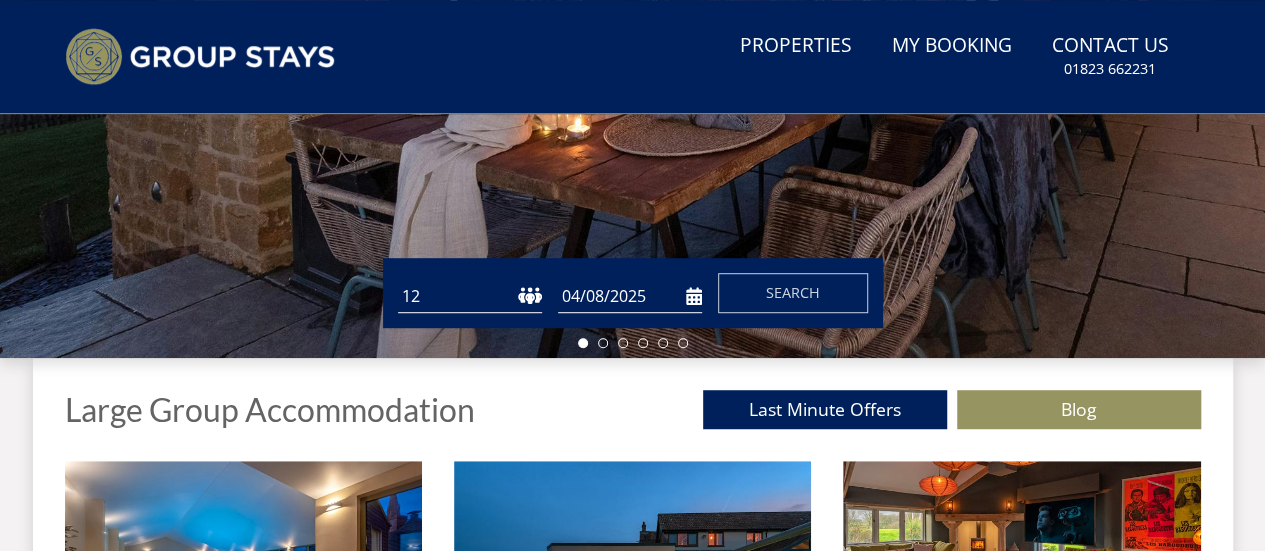 click on "1
2
3
4
5
6
7
8
9
10
11
12
13
14
15
16
17
18
19
20
21
22
23
24
25
26
27
28
29
30
31
32
33
34
35
36
37
38
39
40
41
42
43
44
45
46
47
48
49
50" at bounding box center [470, 296] 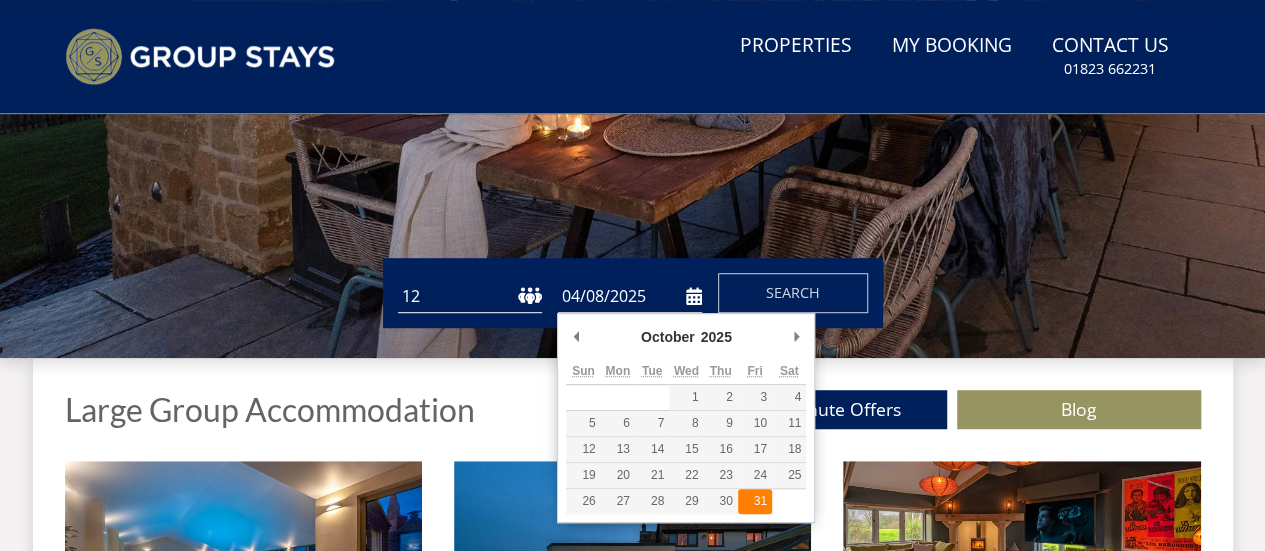 type on "31/10/2025" 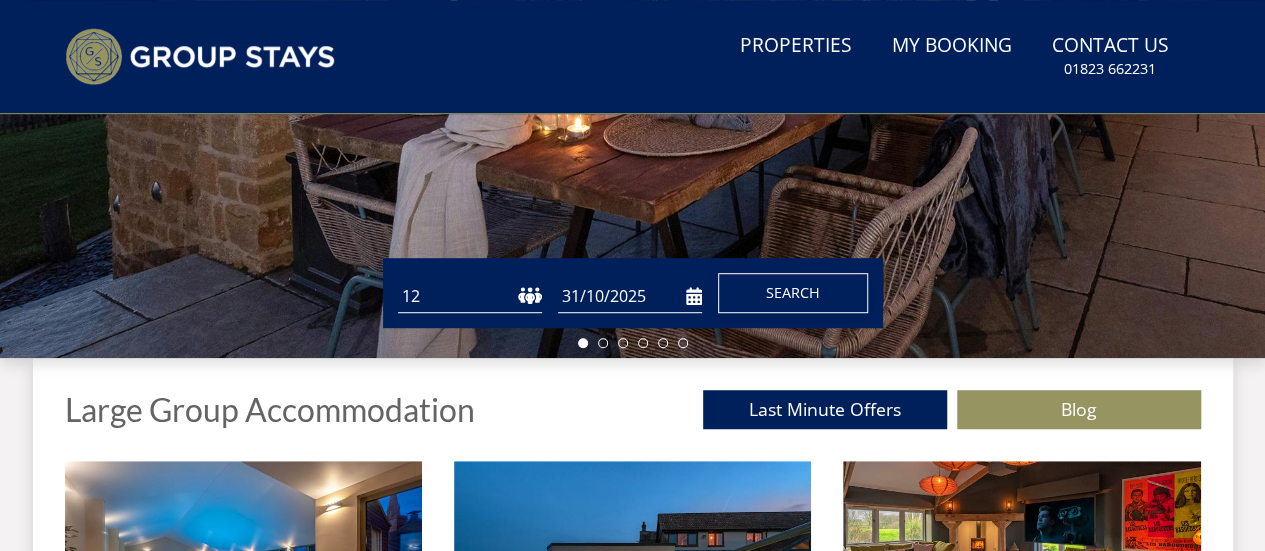 click on "Search" at bounding box center (793, 293) 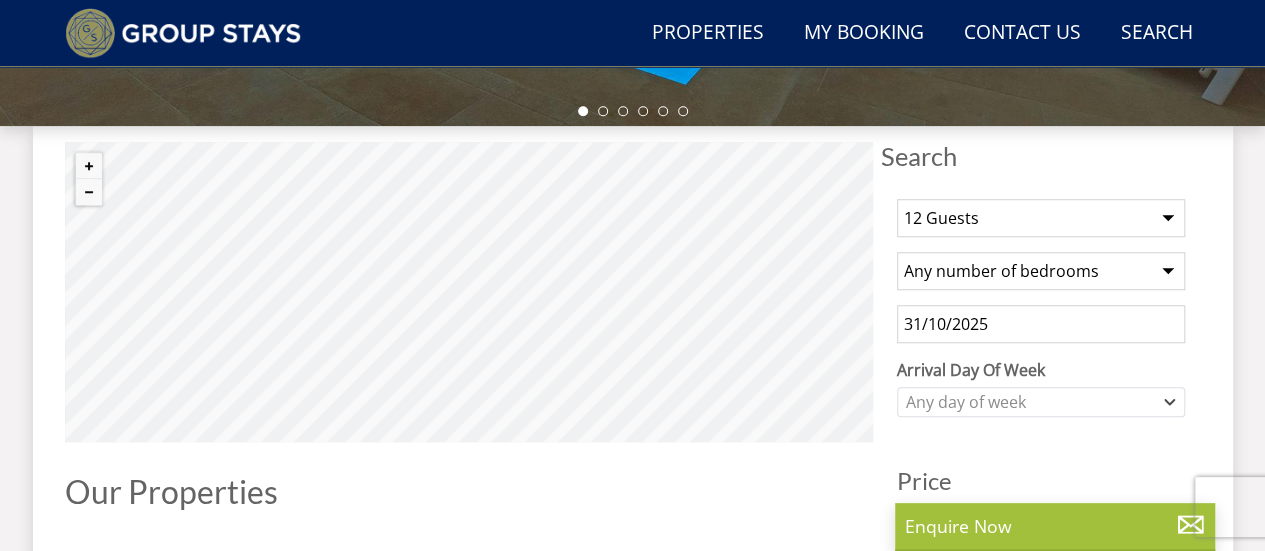 scroll, scrollTop: 700, scrollLeft: 0, axis: vertical 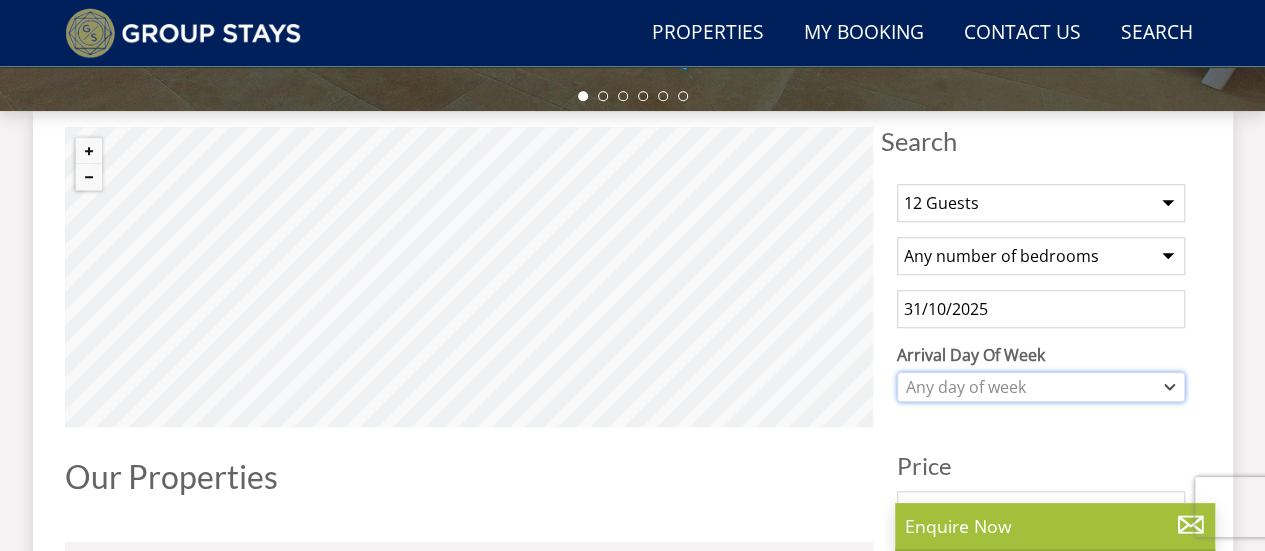 click on "Any day of week" at bounding box center (1030, 387) 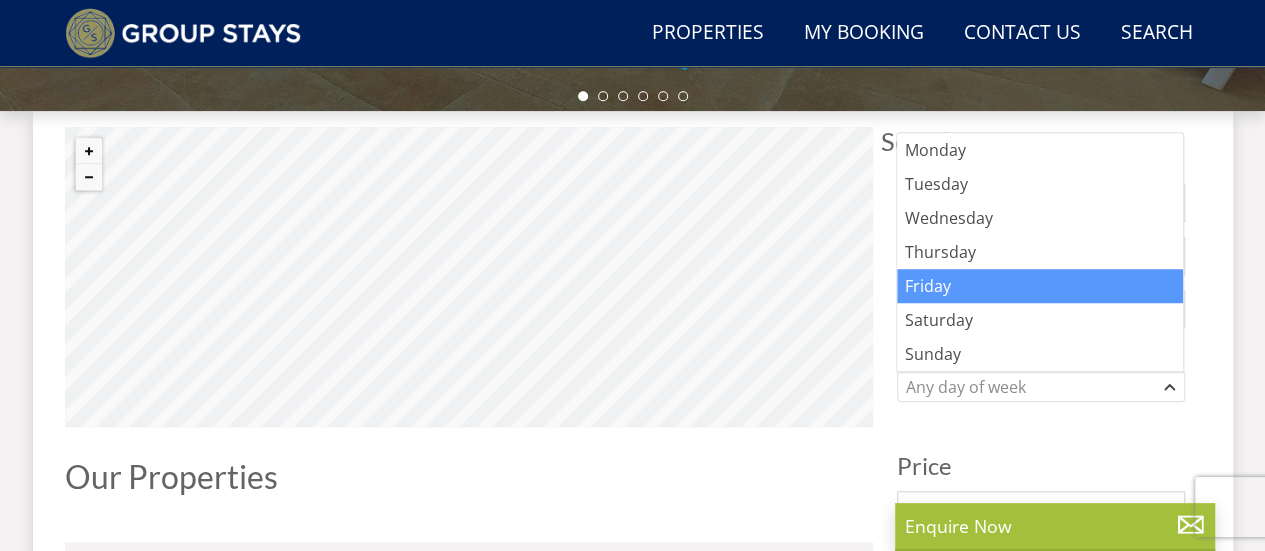 click on "Friday" at bounding box center (1040, 286) 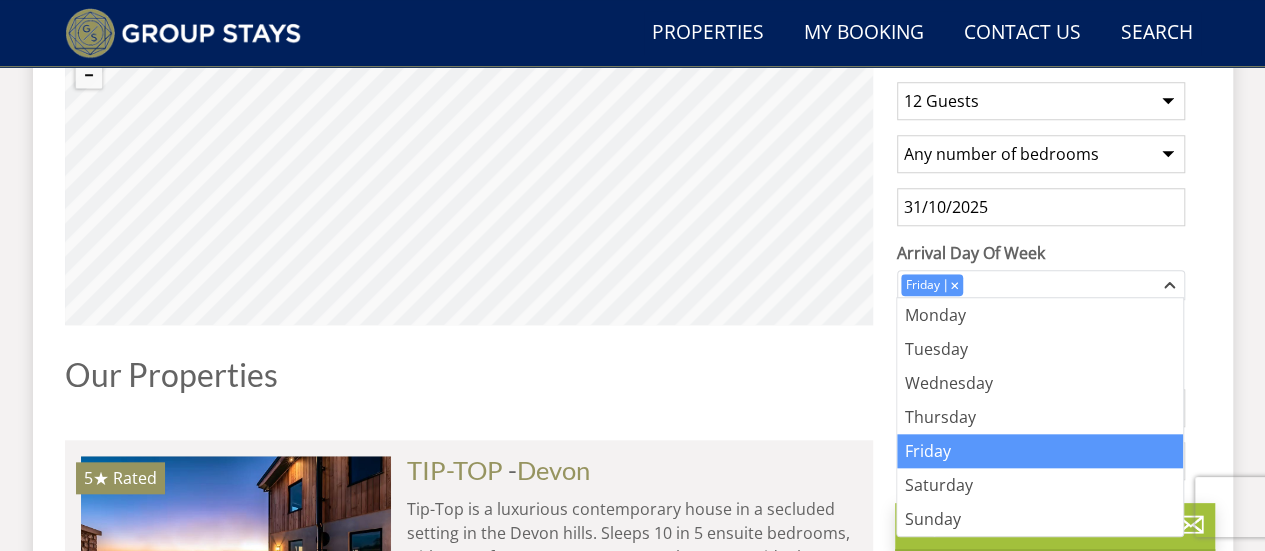 scroll, scrollTop: 900, scrollLeft: 0, axis: vertical 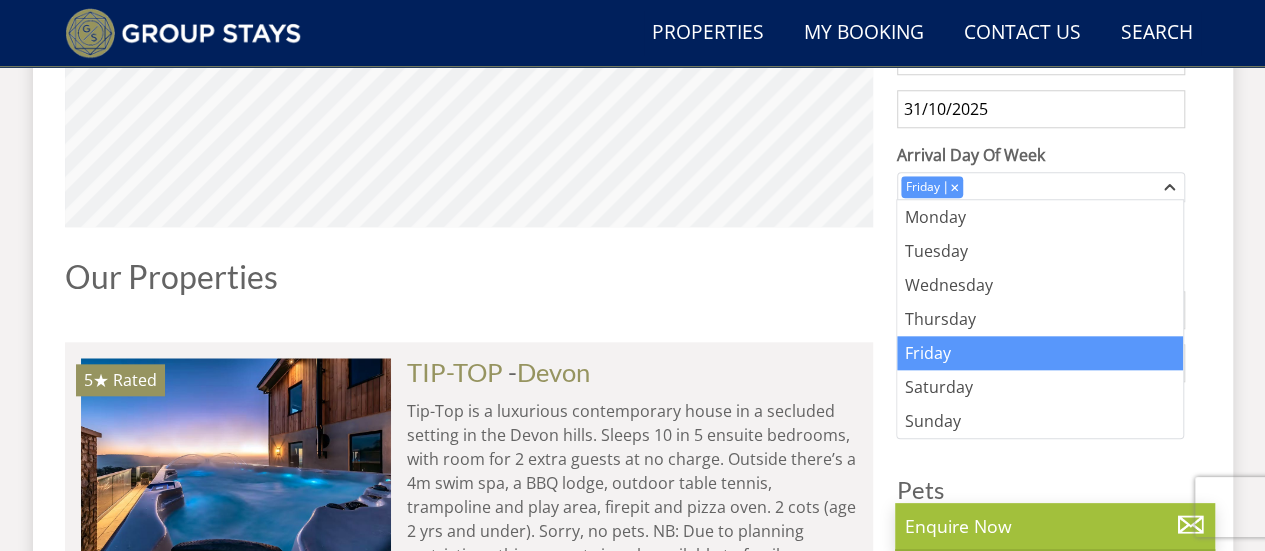 click on "Our Properties" at bounding box center [469, 284] 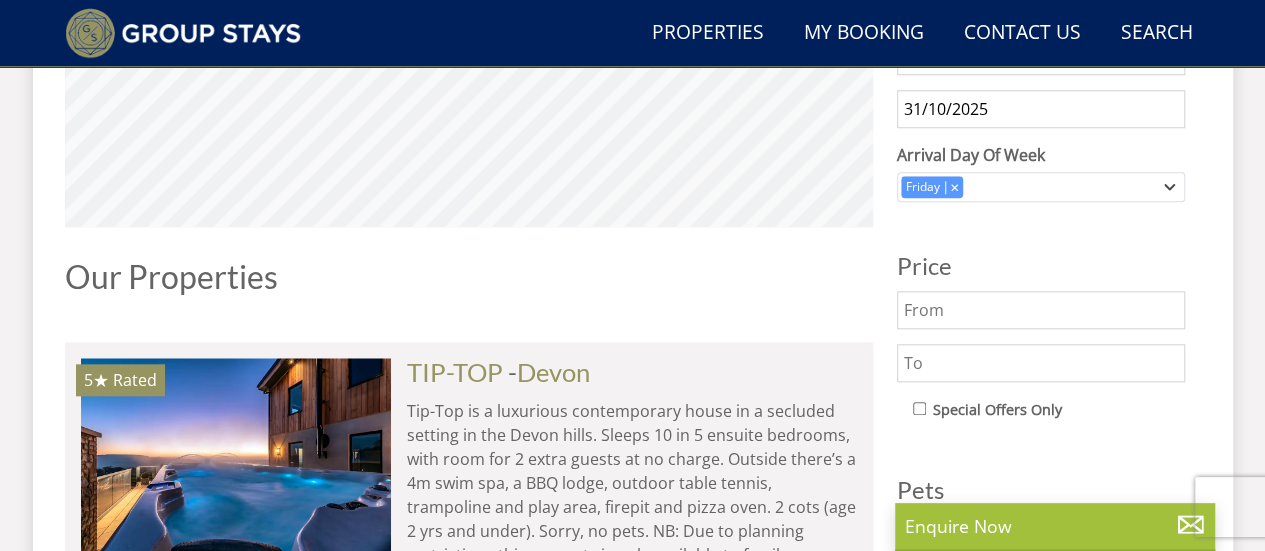 click at bounding box center (1041, 310) 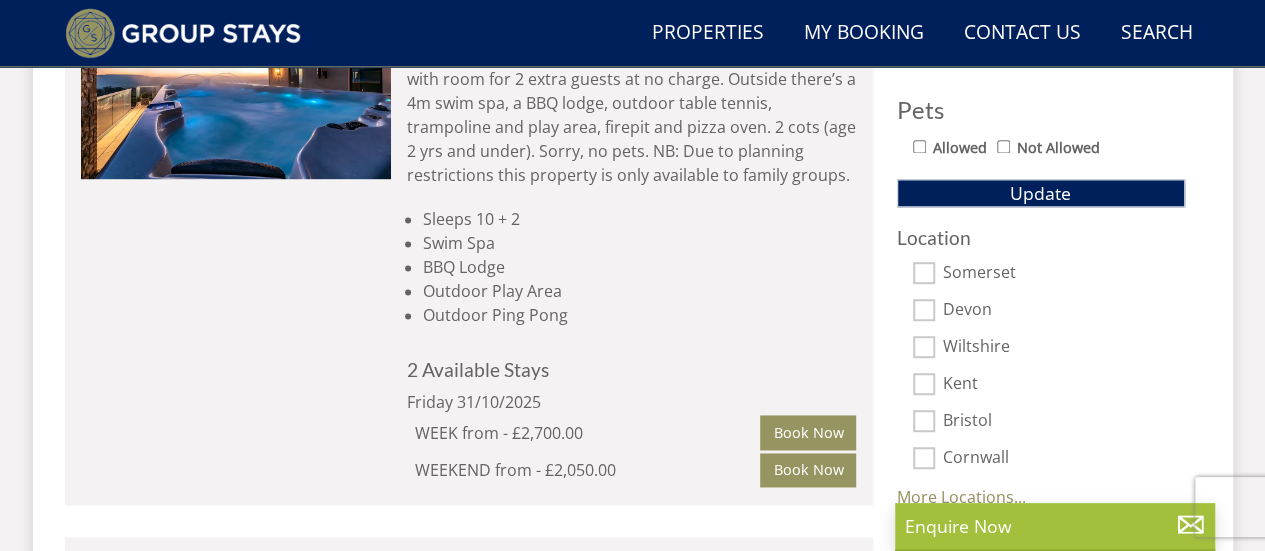 scroll, scrollTop: 1400, scrollLeft: 0, axis: vertical 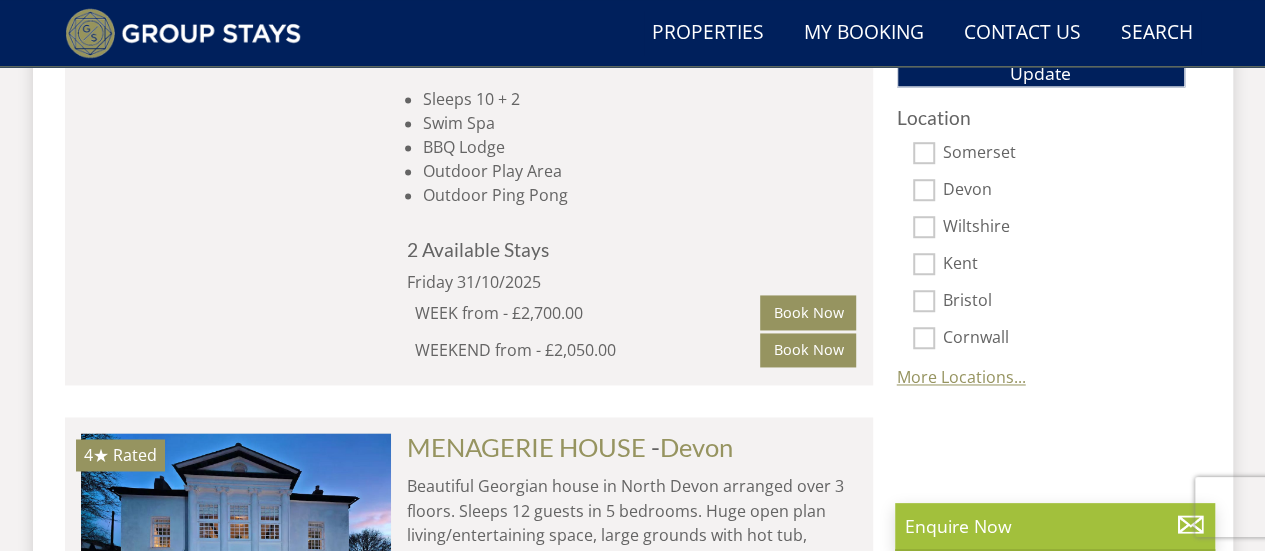click on "More Locations..." at bounding box center (961, 377) 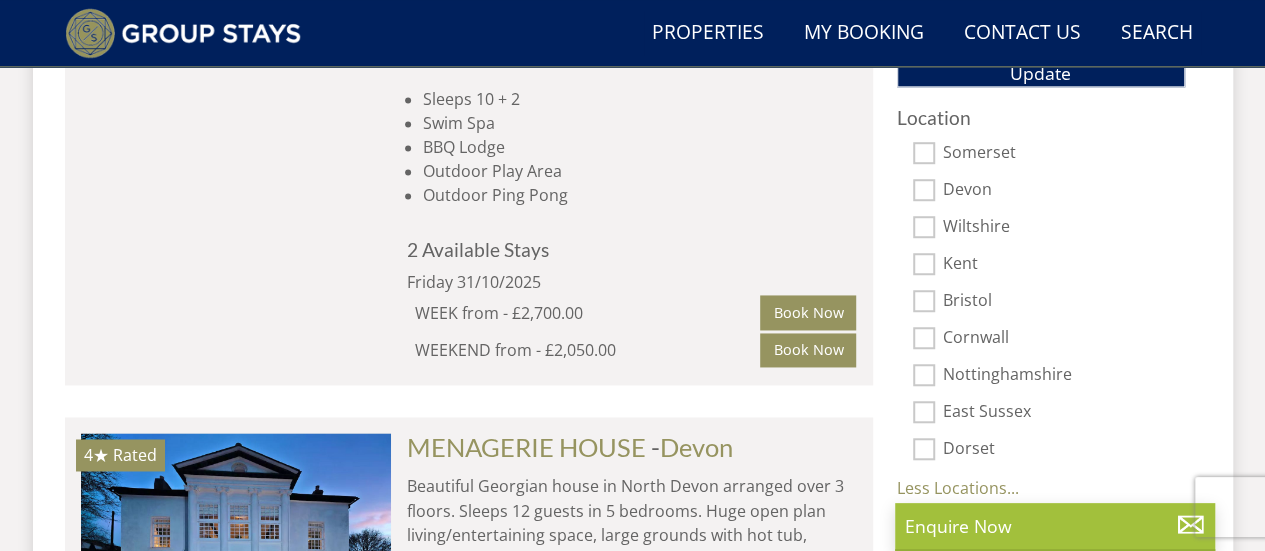 scroll, scrollTop: 1600, scrollLeft: 0, axis: vertical 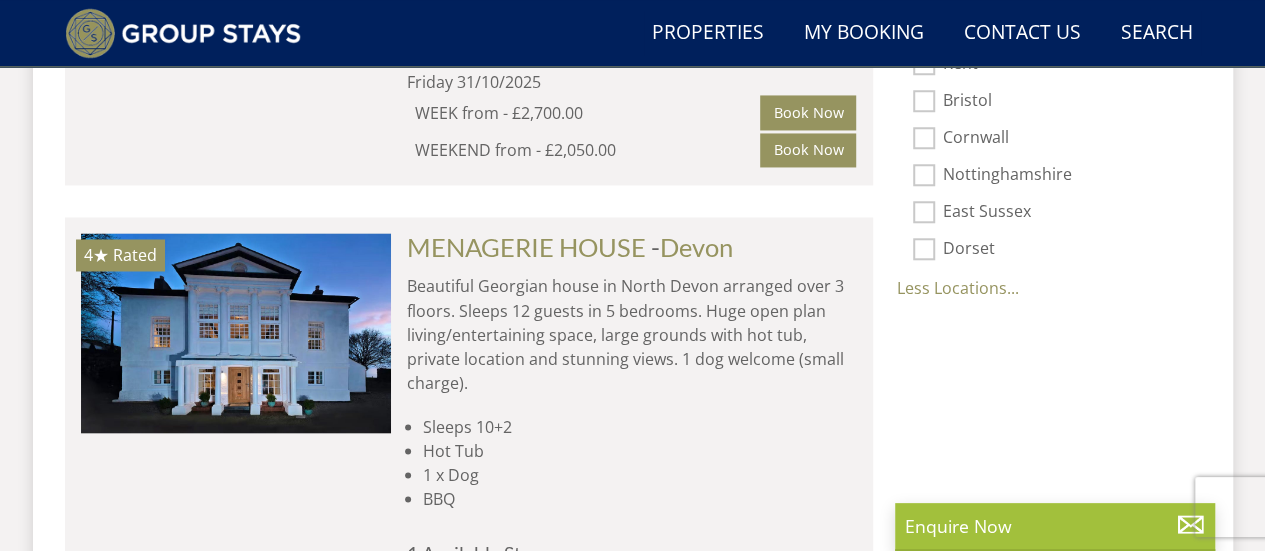 click on "East Sussex" at bounding box center [924, 212] 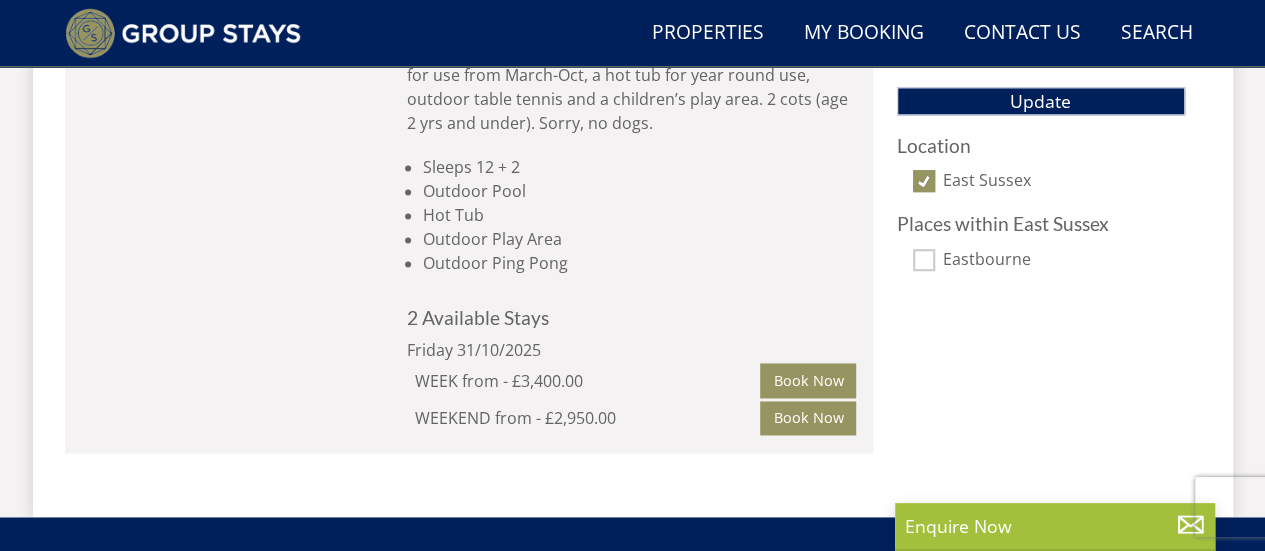 scroll, scrollTop: 1272, scrollLeft: 0, axis: vertical 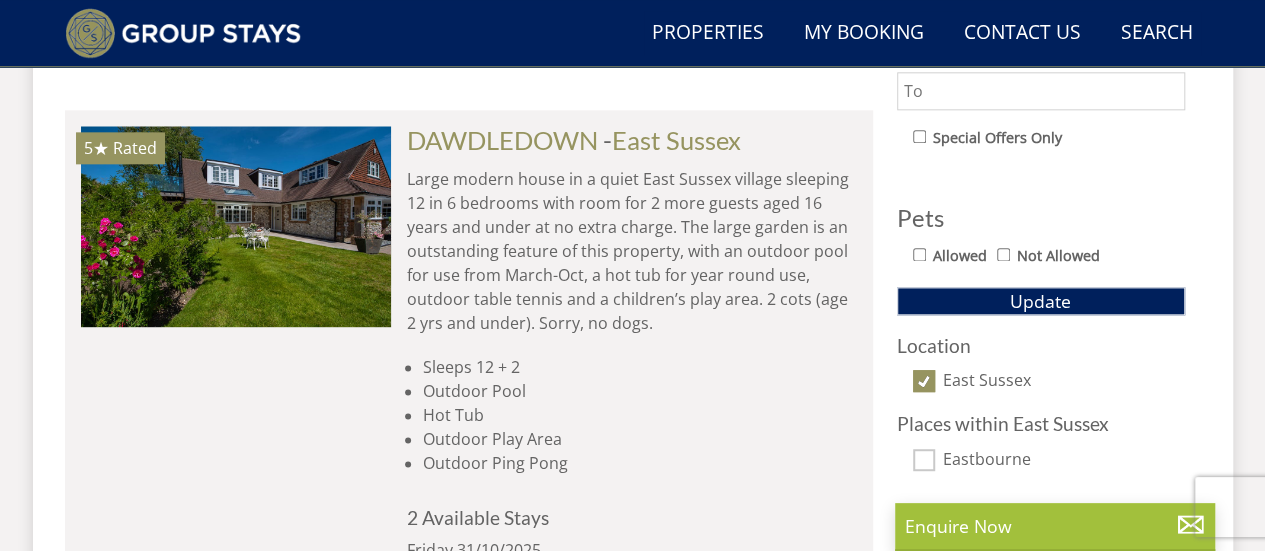 click on "East Sussex" at bounding box center (924, 381) 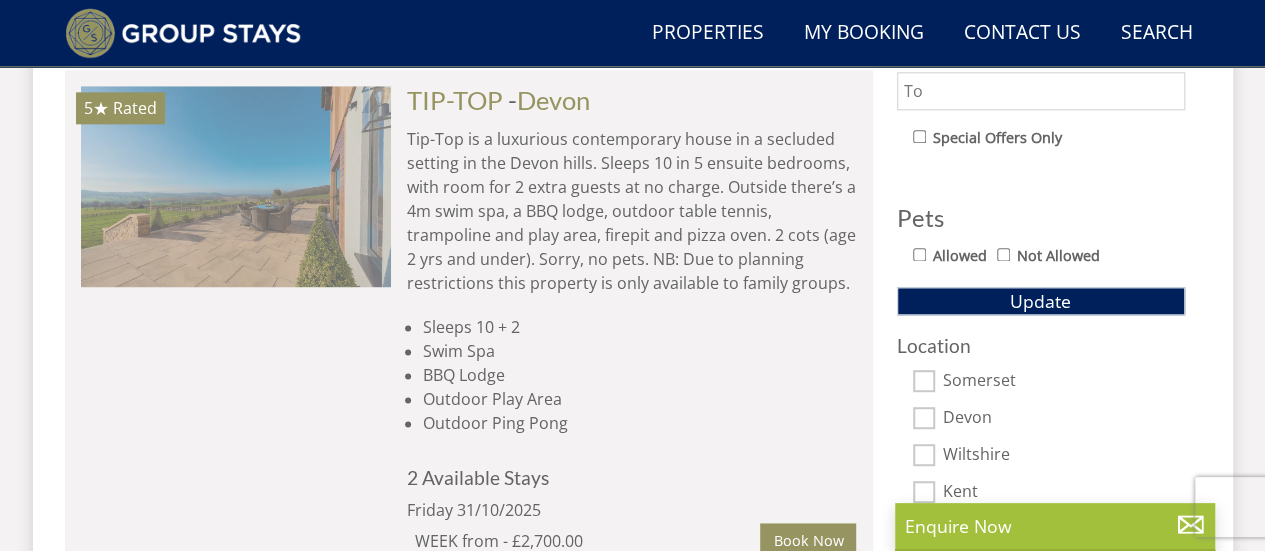 scroll, scrollTop: 0, scrollLeft: 5276, axis: horizontal 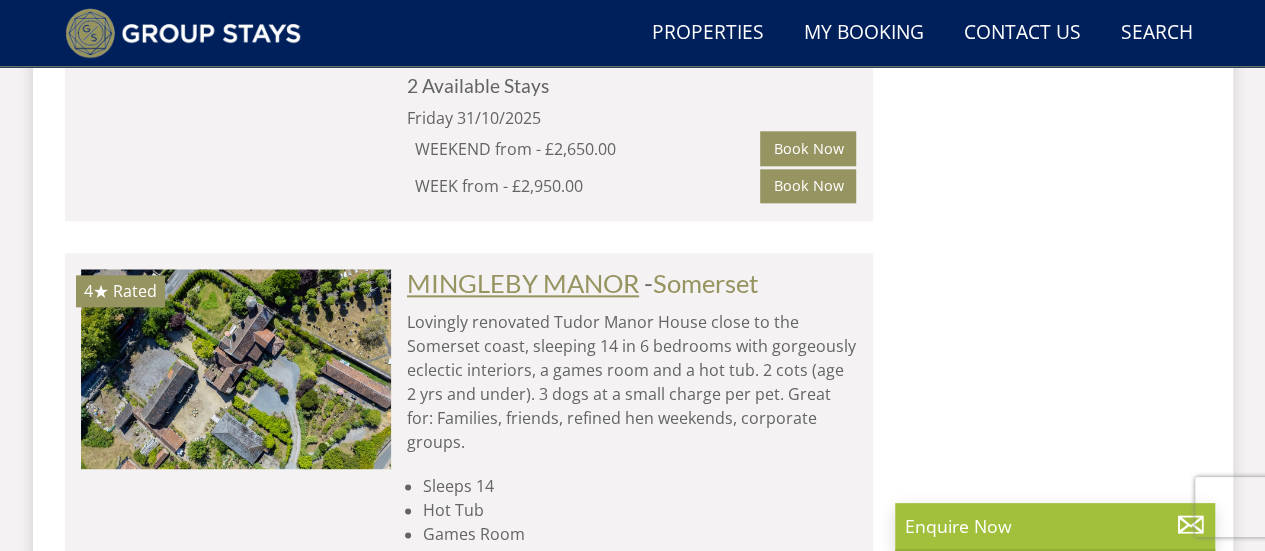 click on "MINGLEBY MANOR" at bounding box center (523, 283) 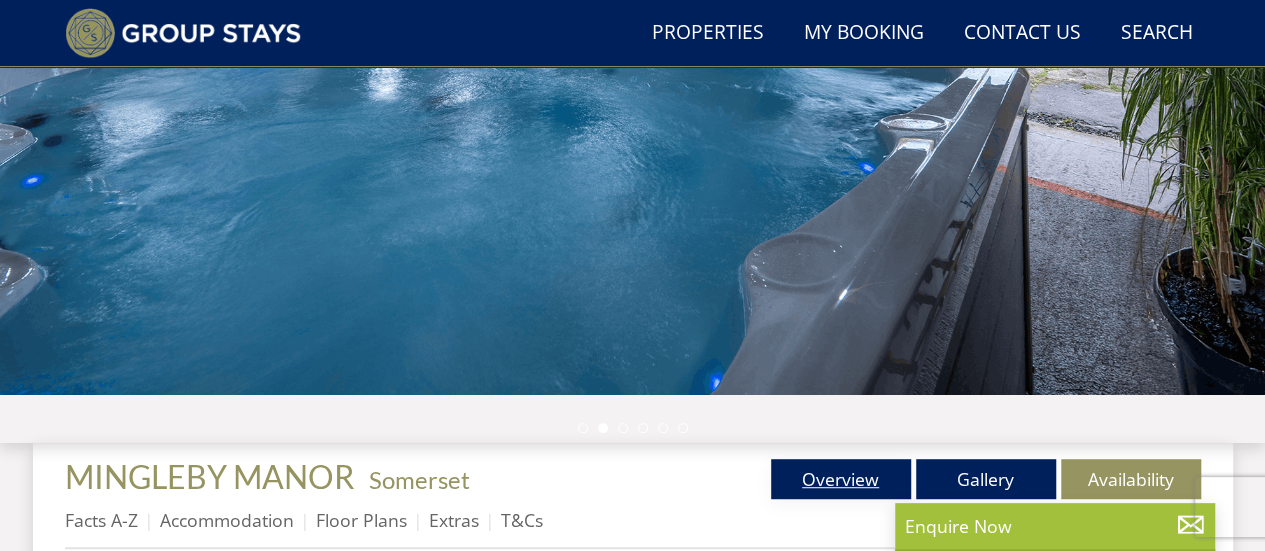 scroll, scrollTop: 400, scrollLeft: 0, axis: vertical 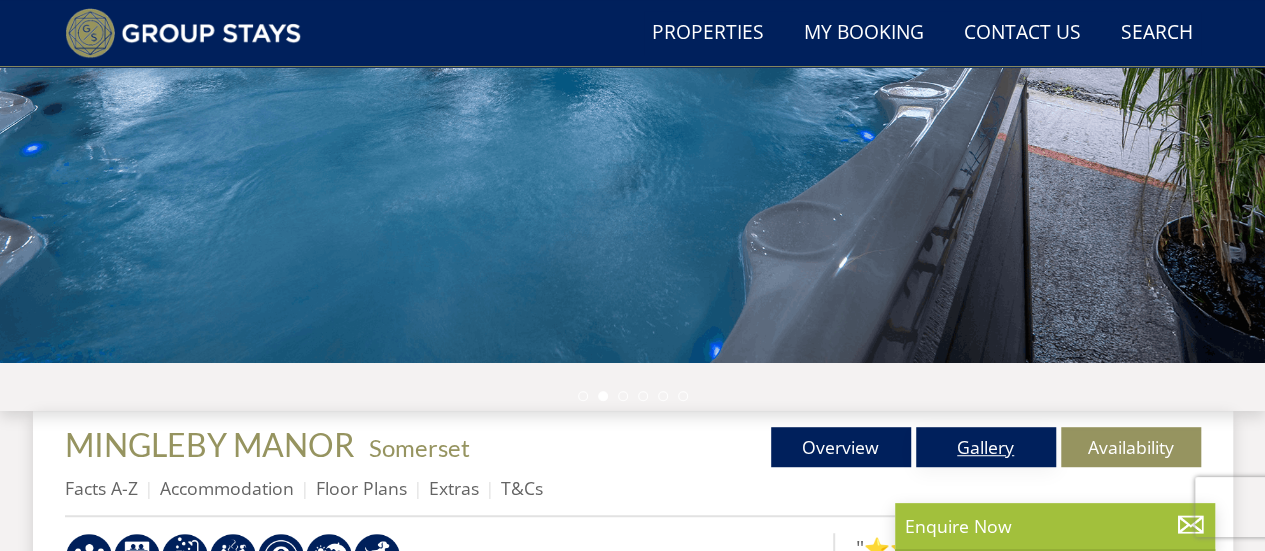 click on "Gallery" at bounding box center [986, 447] 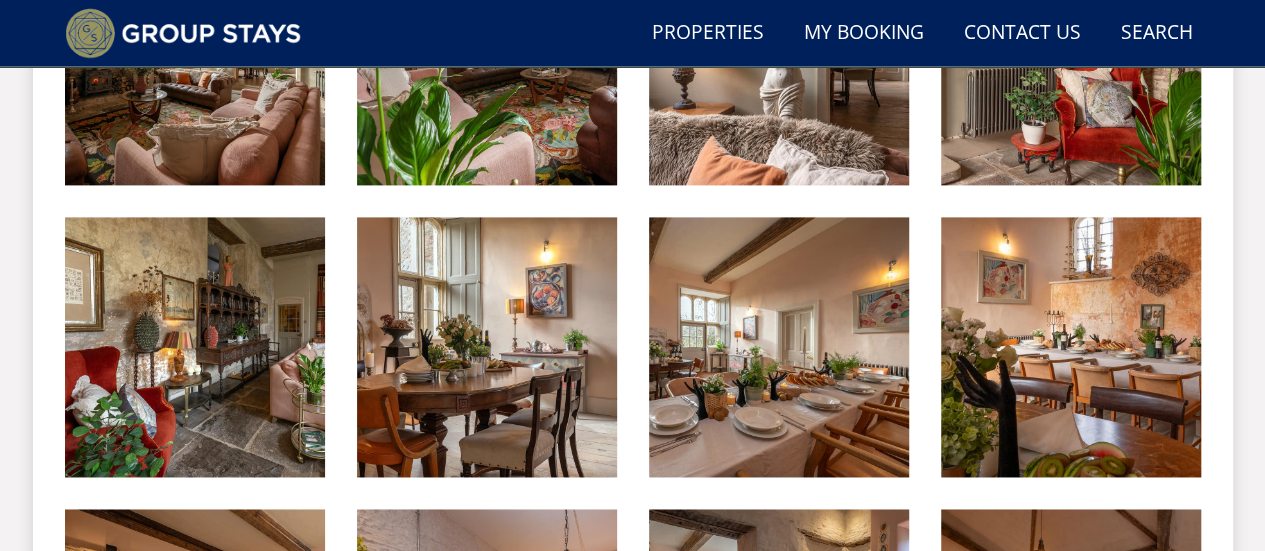 scroll, scrollTop: 600, scrollLeft: 0, axis: vertical 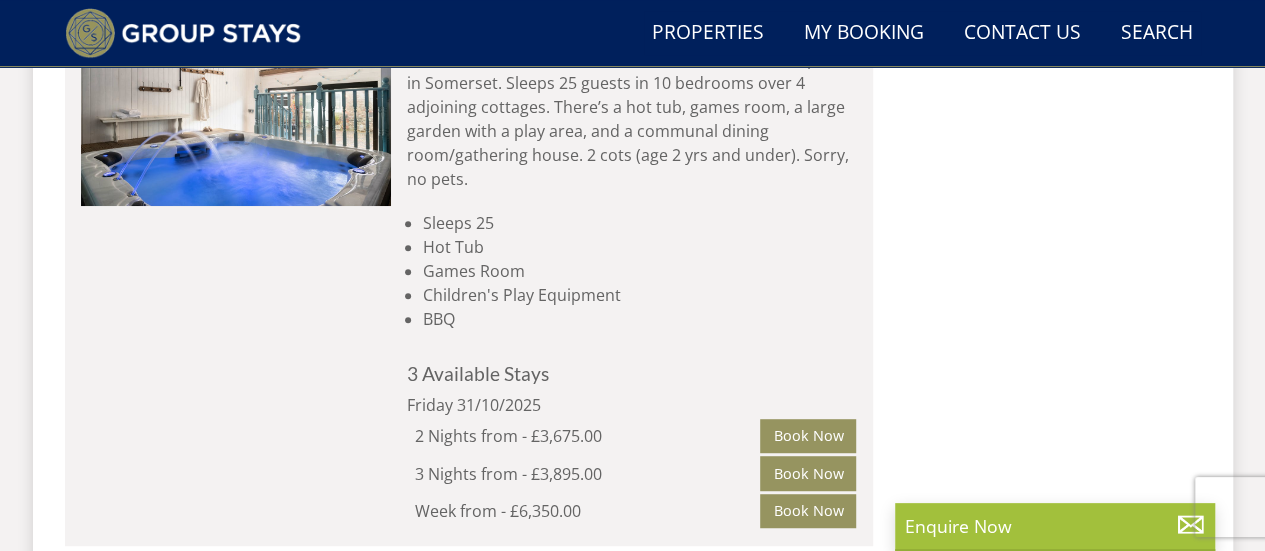 drag, startPoint x: 466, startPoint y: 521, endPoint x: 515, endPoint y: 507, distance: 50.96077 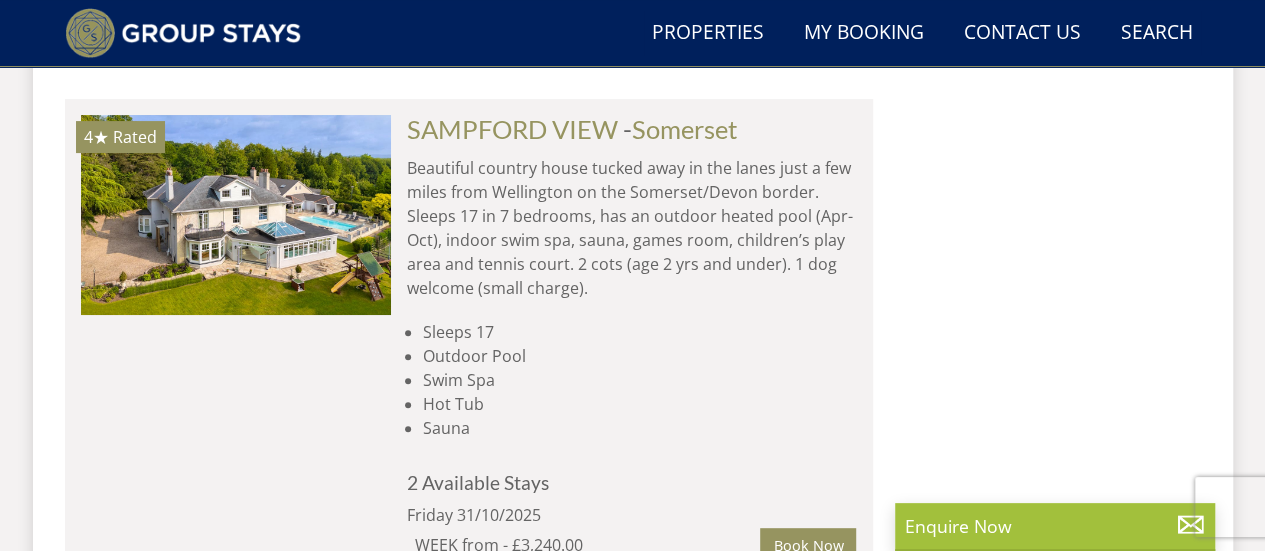 scroll, scrollTop: 7772, scrollLeft: 0, axis: vertical 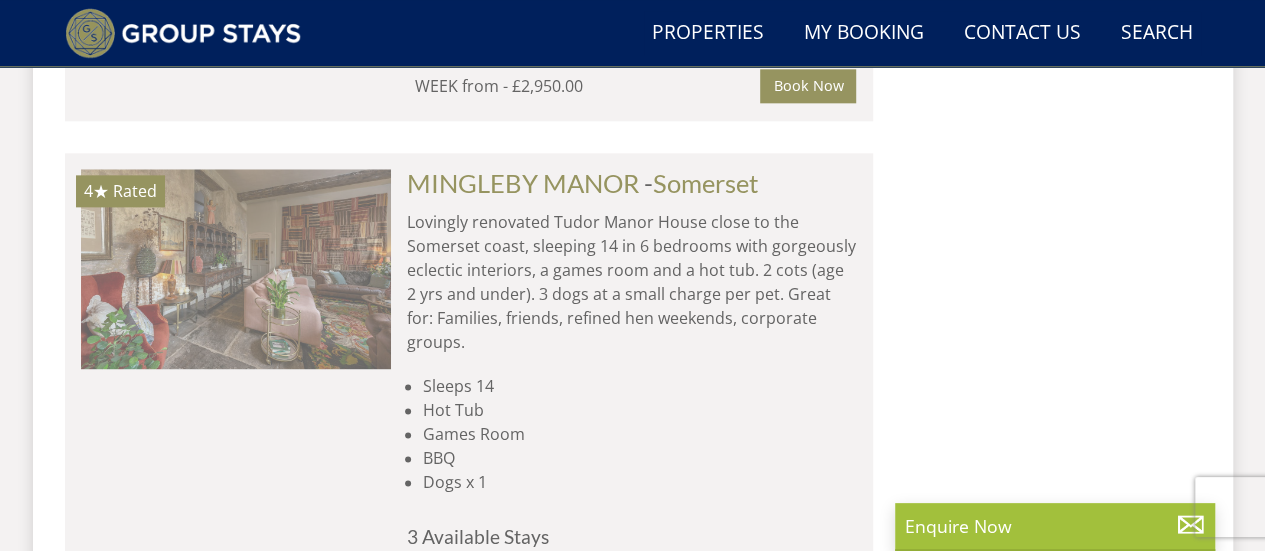 click at bounding box center [236, 269] 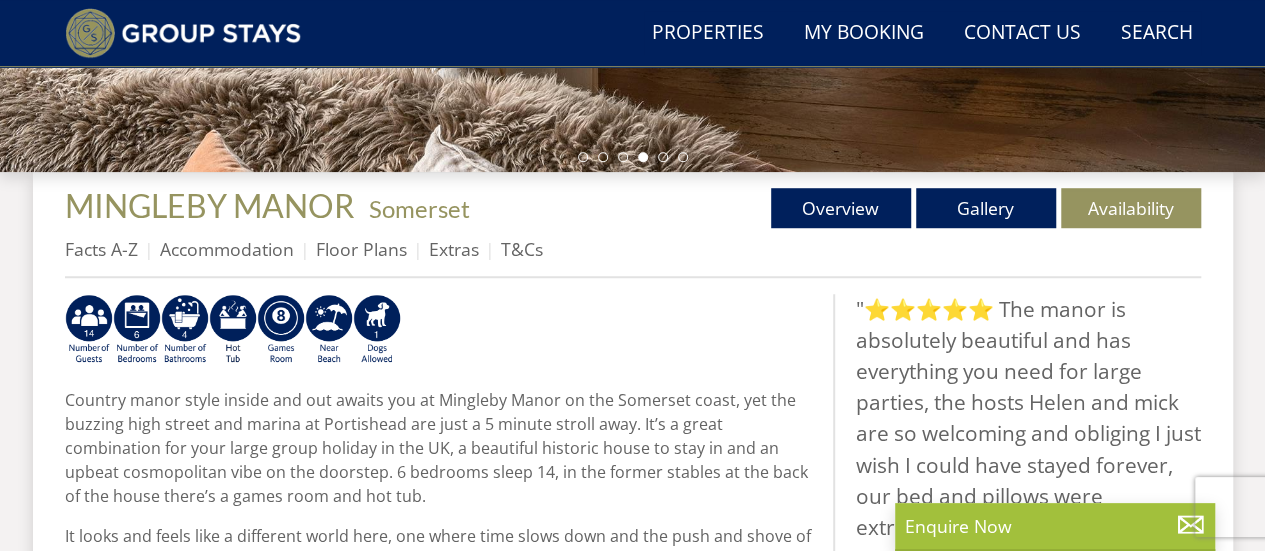 scroll, scrollTop: 700, scrollLeft: 0, axis: vertical 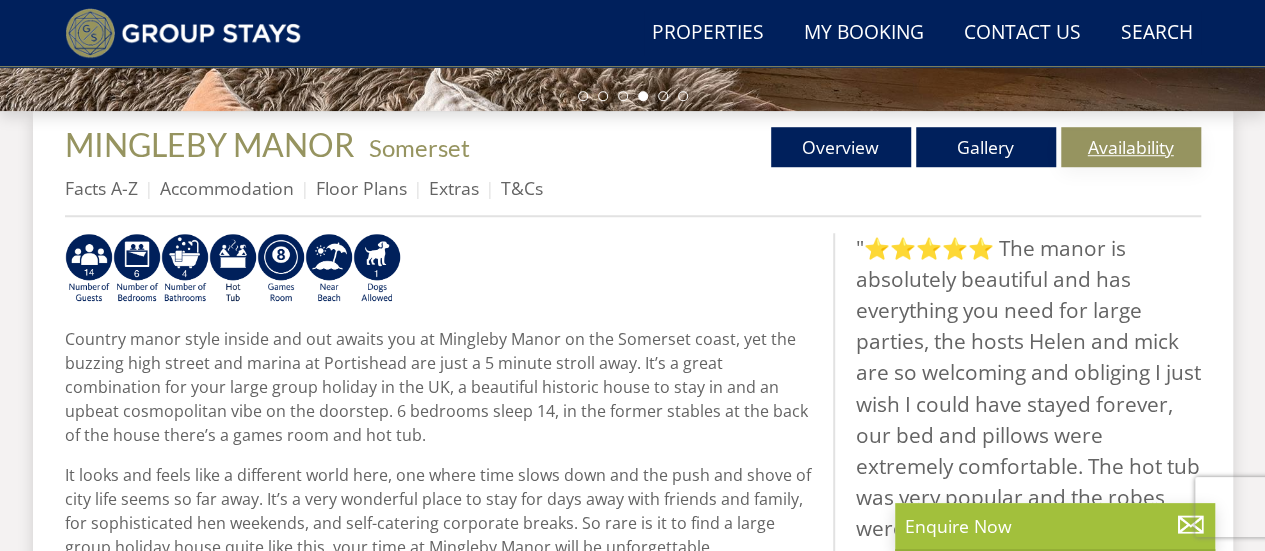 click on "Availability" at bounding box center [1131, 147] 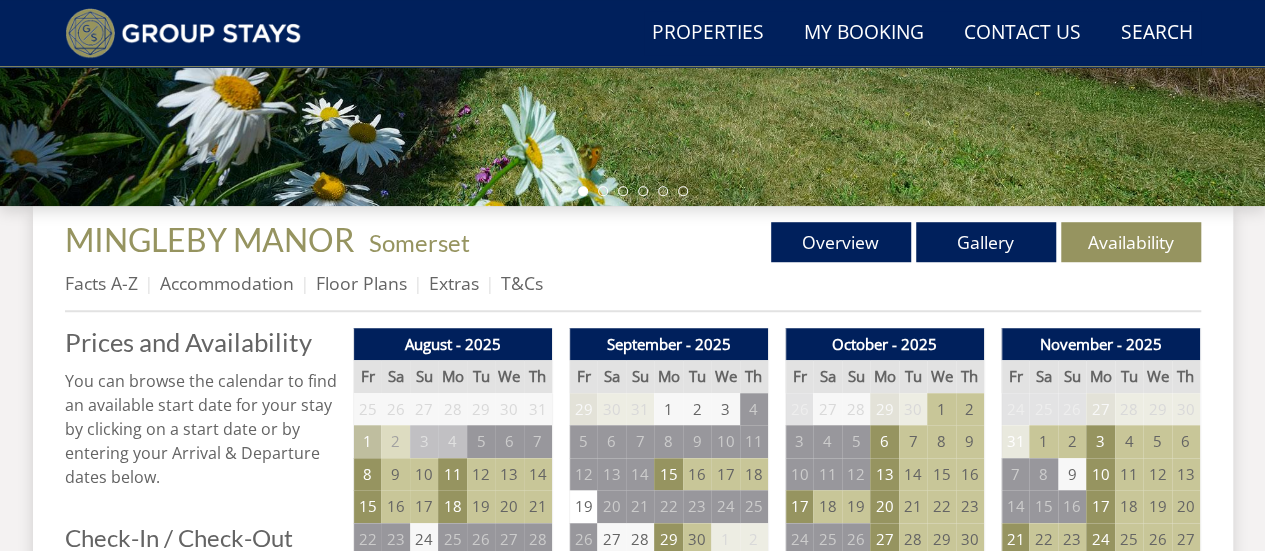 scroll, scrollTop: 700, scrollLeft: 0, axis: vertical 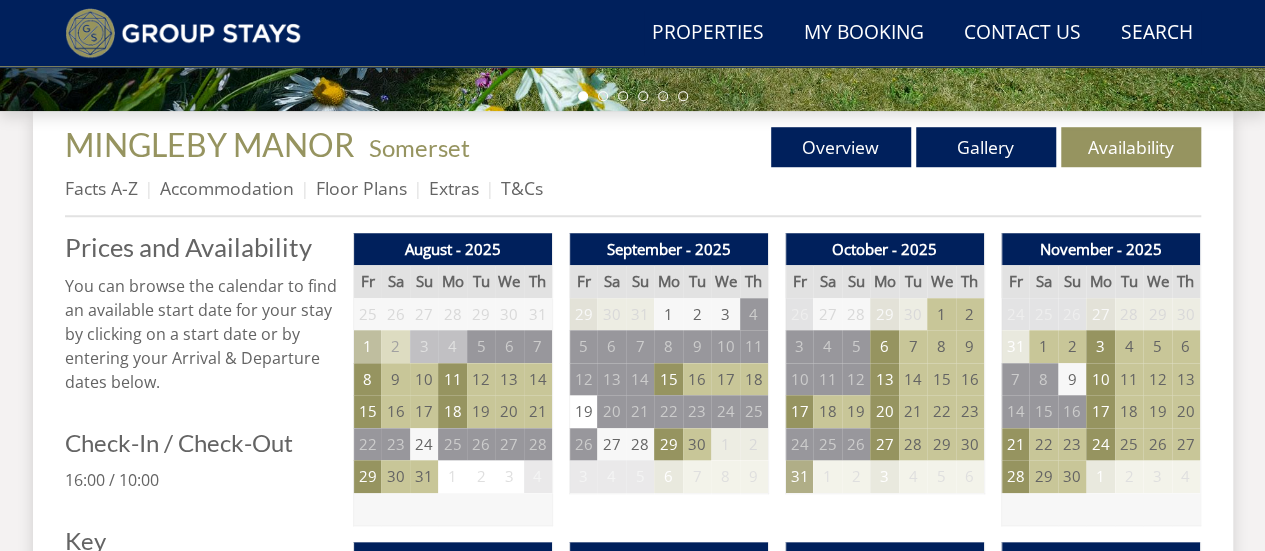 click on "31" at bounding box center (799, 476) 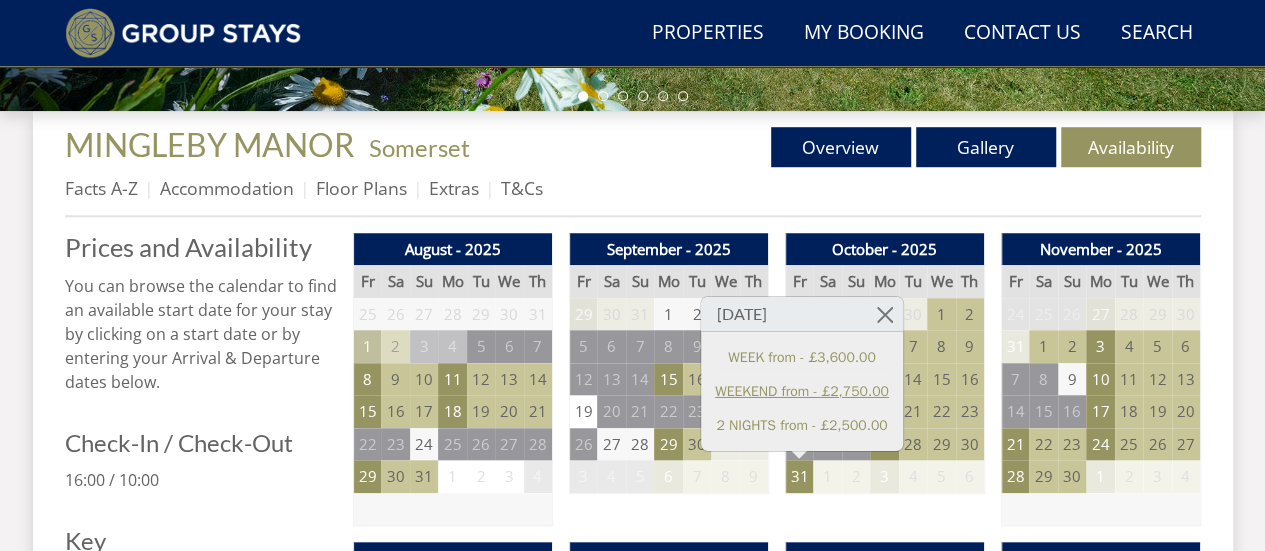 click on "WEEKEND from  - £2,750.00" at bounding box center [802, 391] 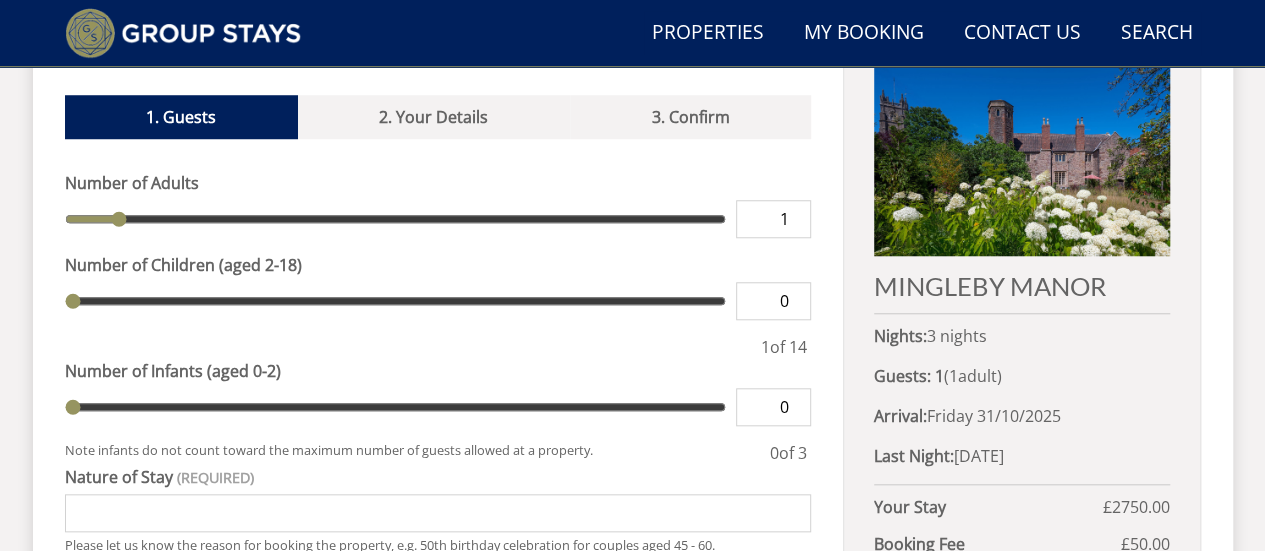 scroll, scrollTop: 800, scrollLeft: 0, axis: vertical 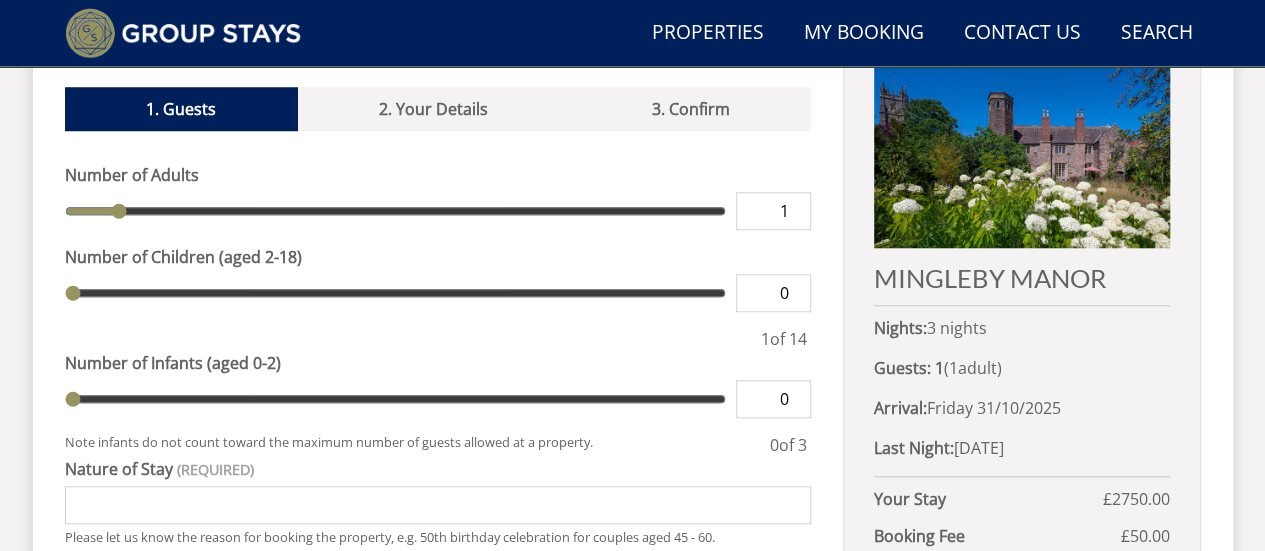 type on "2" 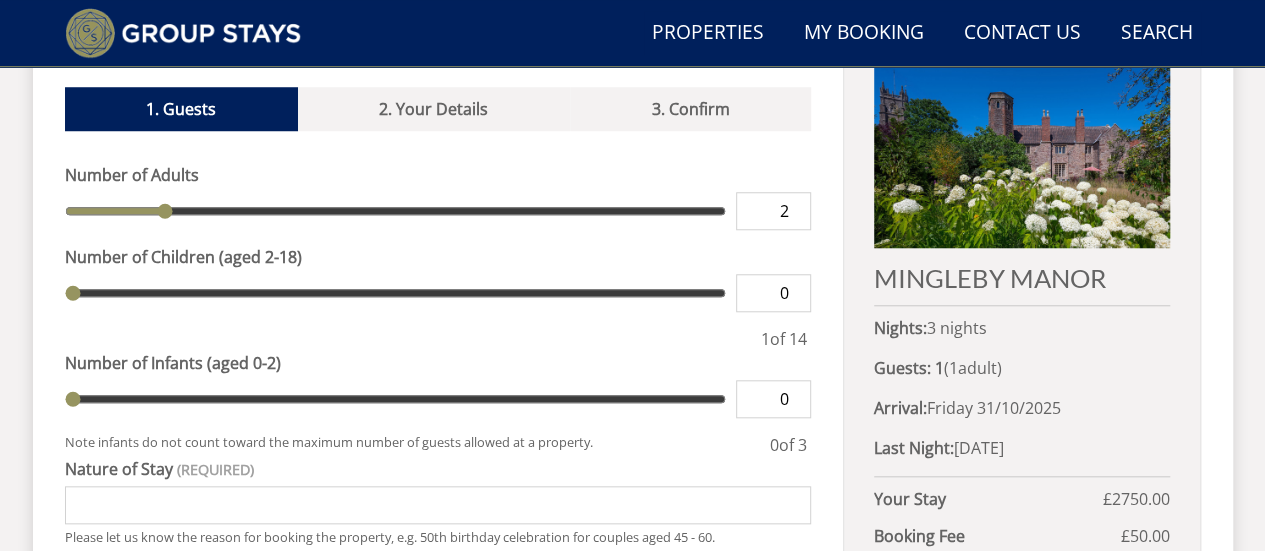type on "3" 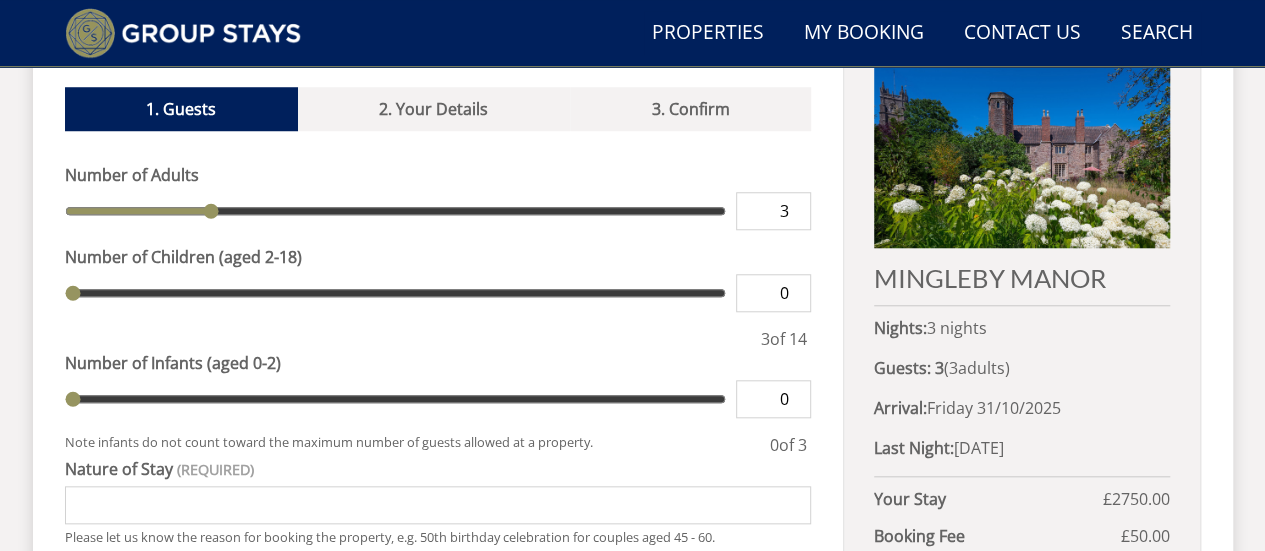 type on "4" 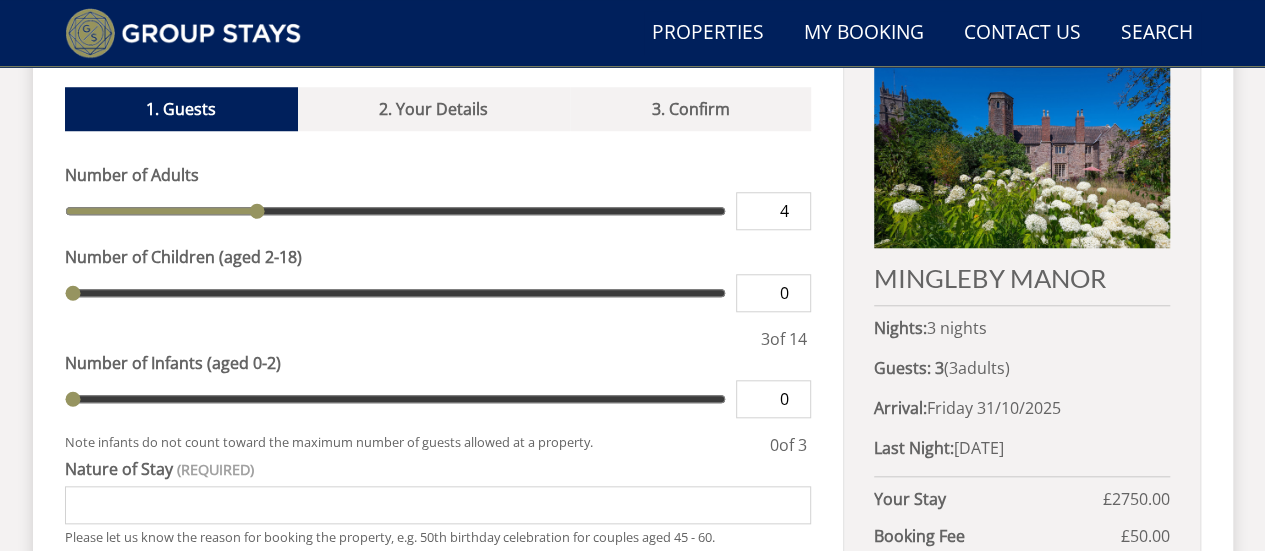 type on "5" 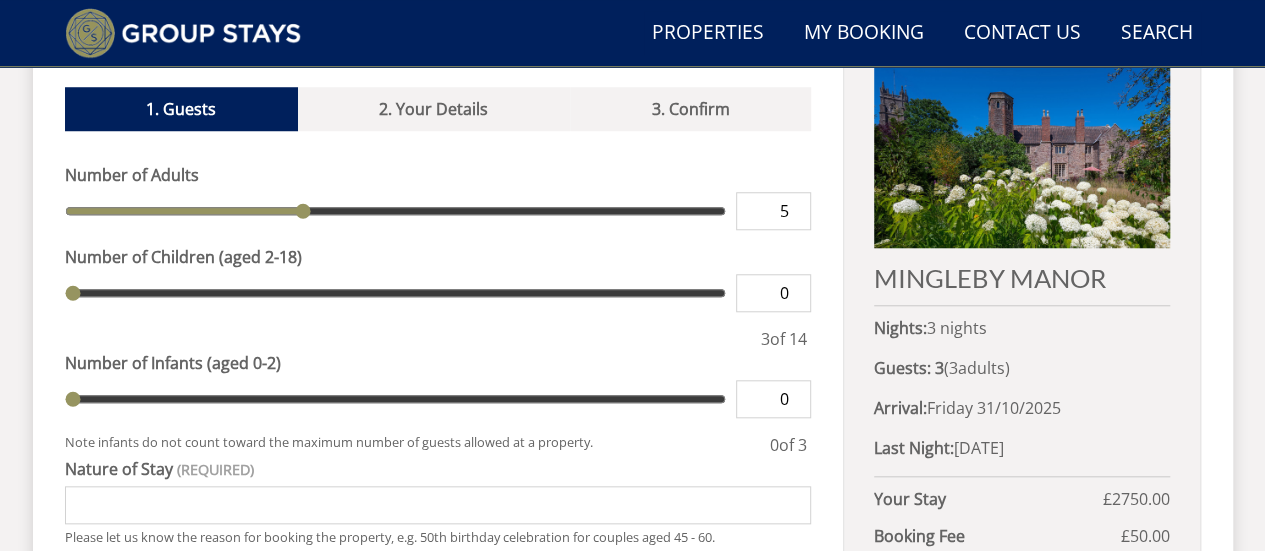 type on "6" 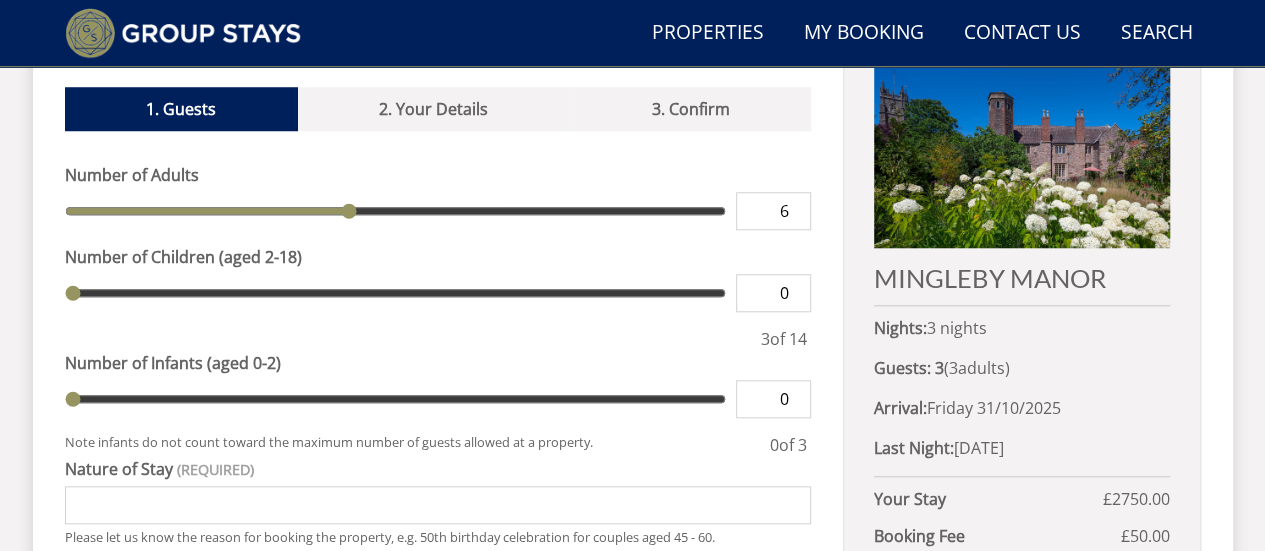 type on "7" 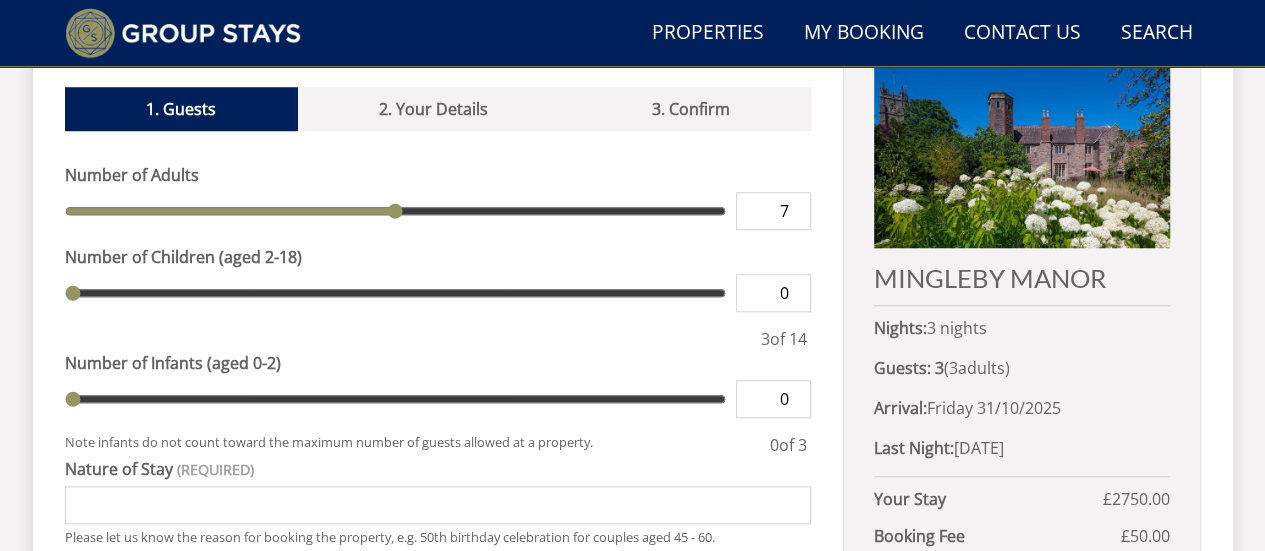 type on "8" 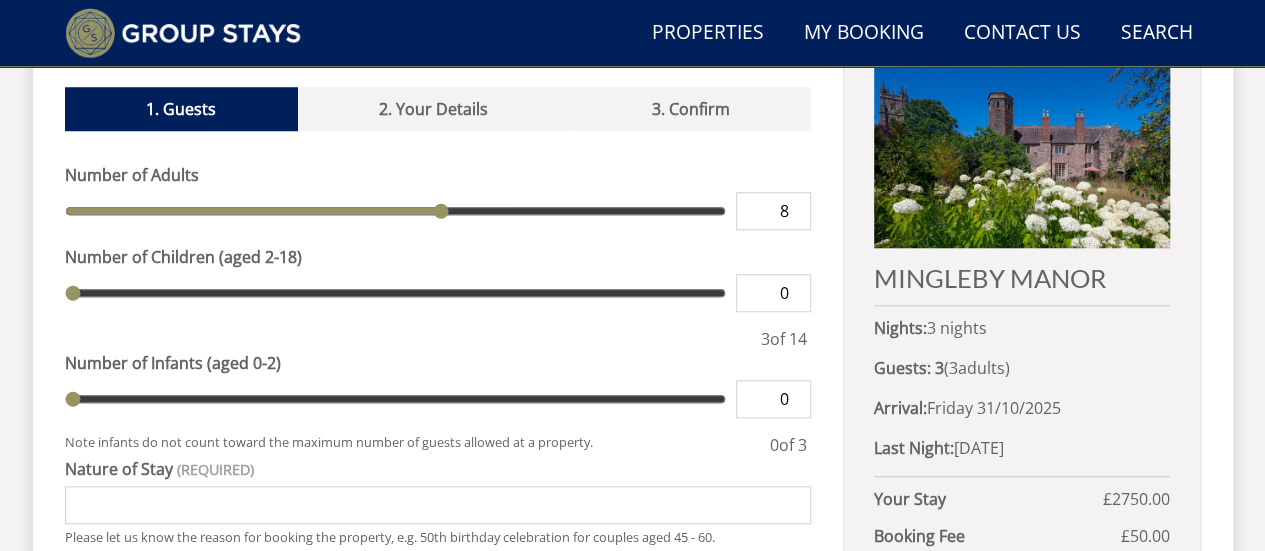 type on "9" 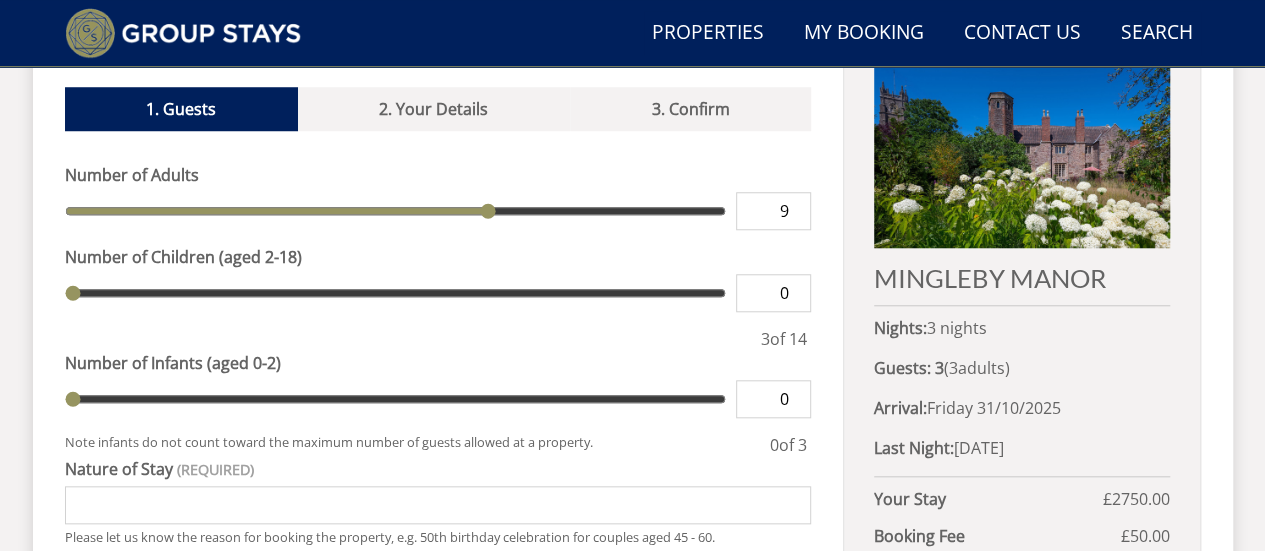 type on "10" 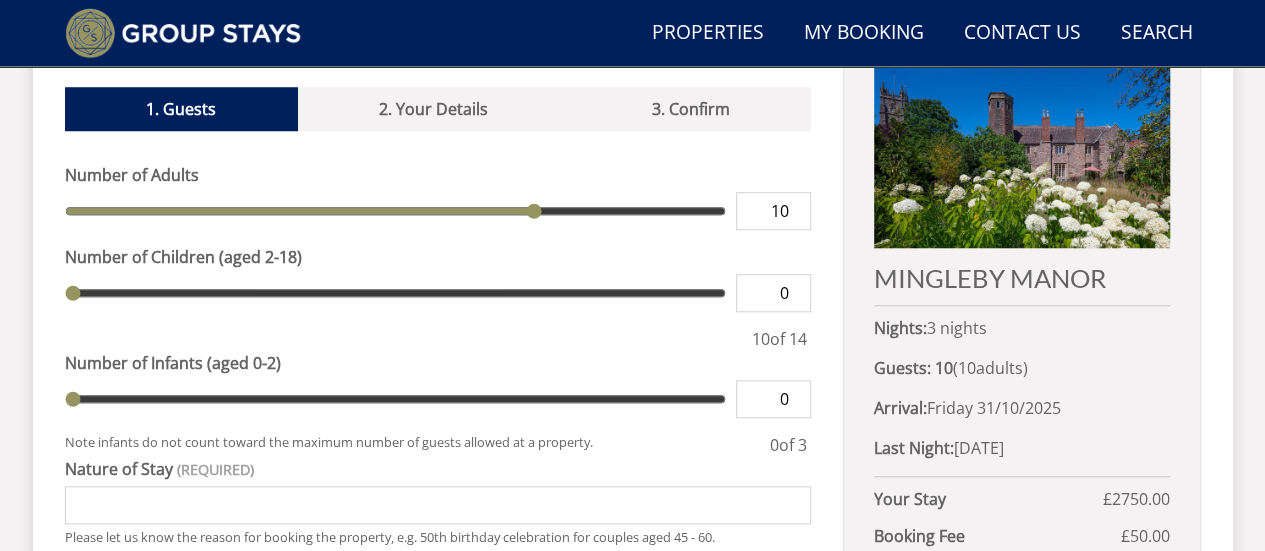 type on "11" 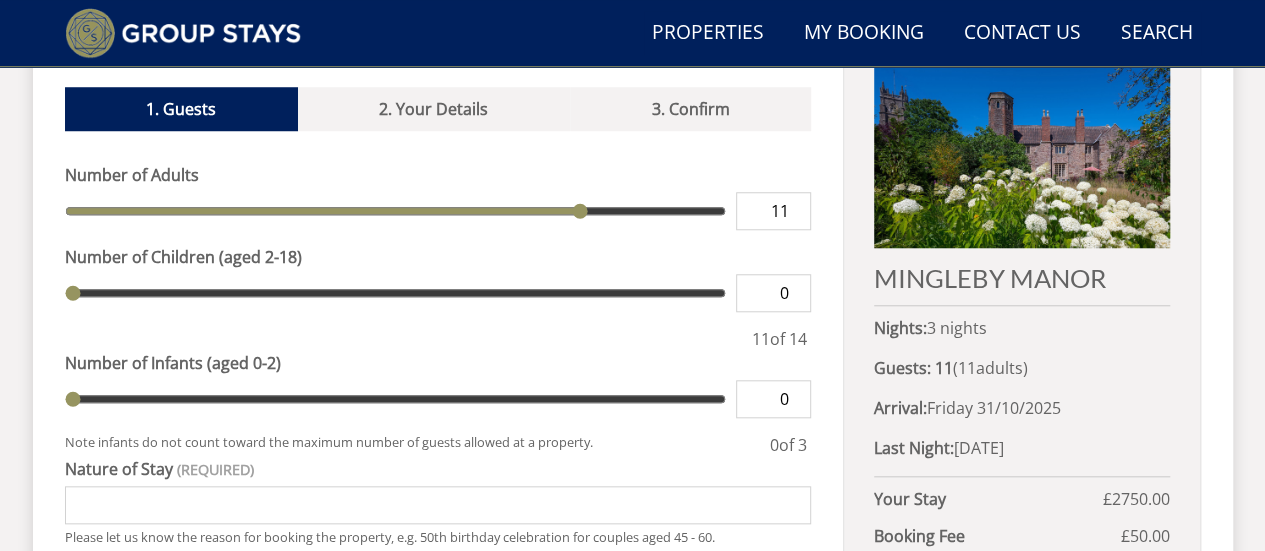 type on "12" 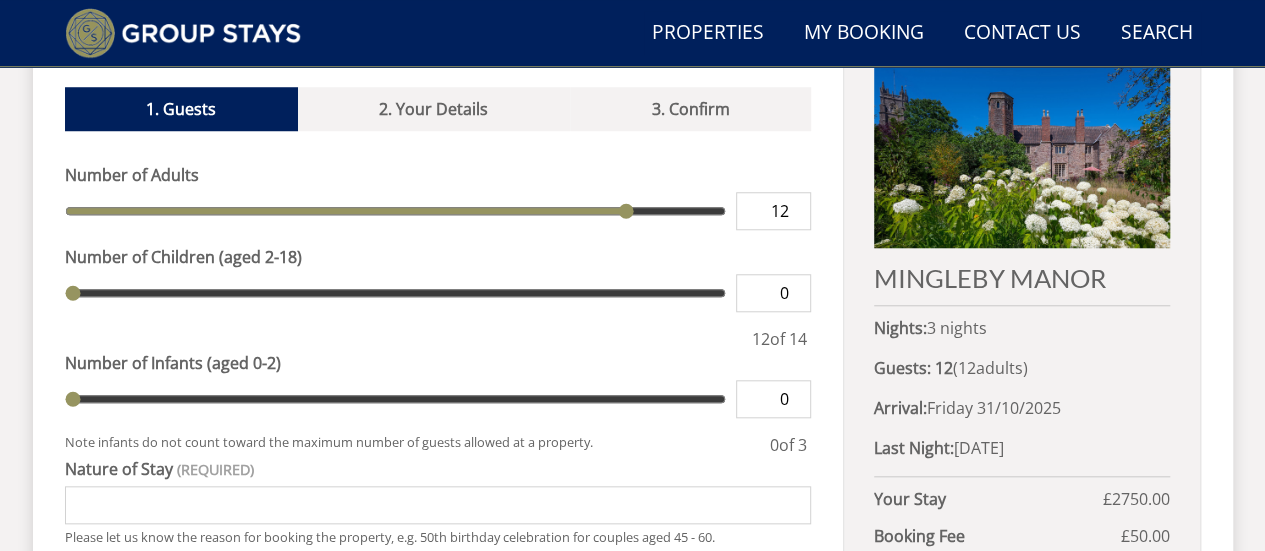 drag, startPoint x: 124, startPoint y: 207, endPoint x: 643, endPoint y: 209, distance: 519.00385 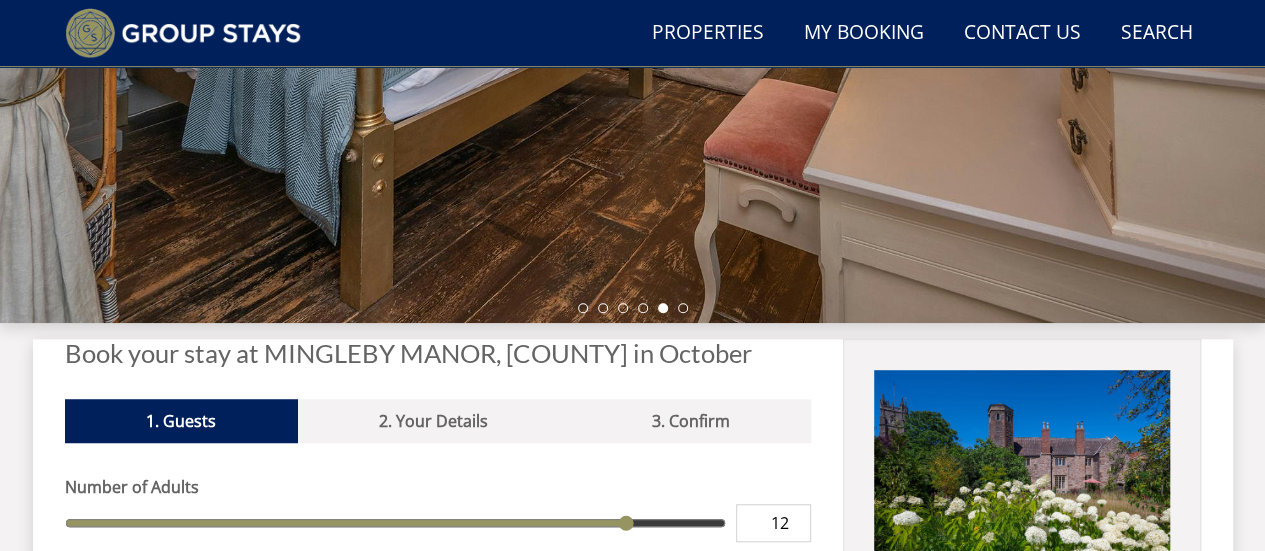 scroll, scrollTop: 400, scrollLeft: 0, axis: vertical 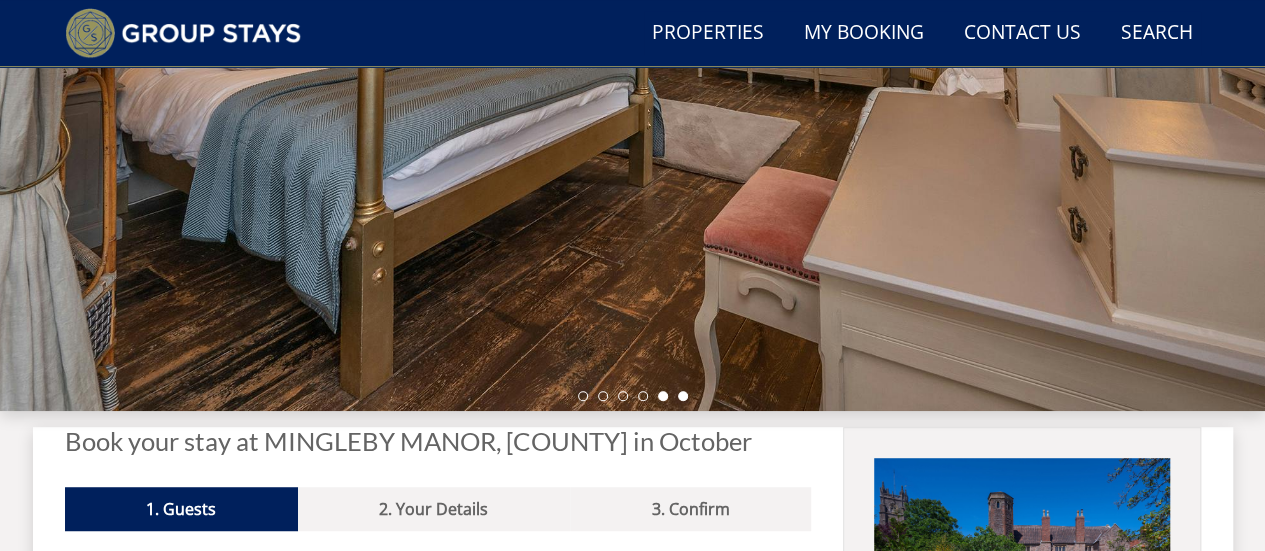 click at bounding box center [683, 396] 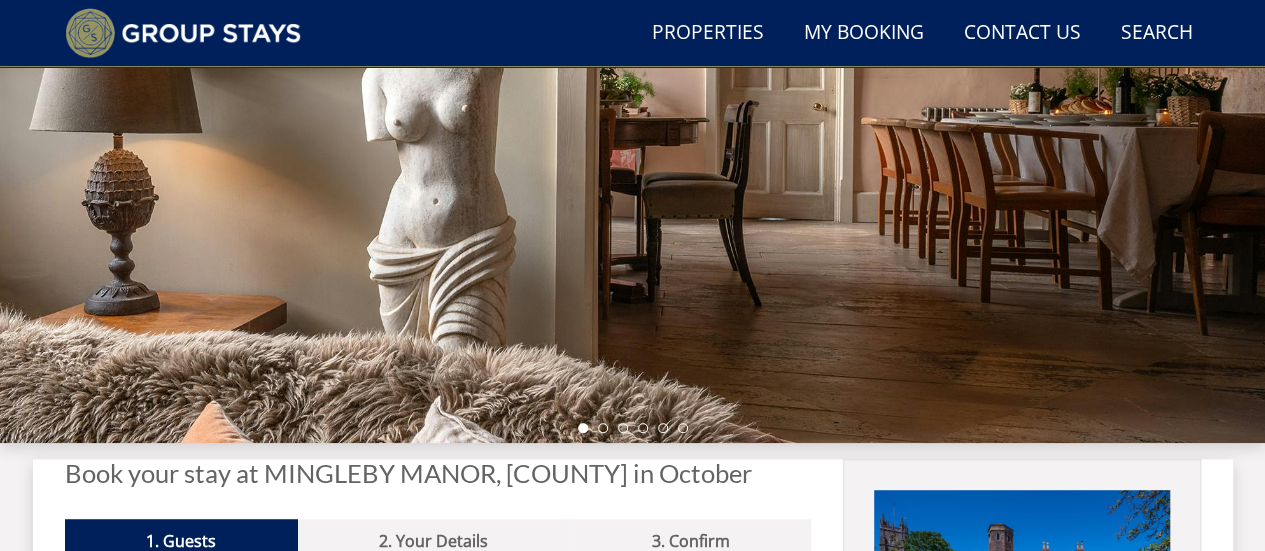 scroll, scrollTop: 400, scrollLeft: 0, axis: vertical 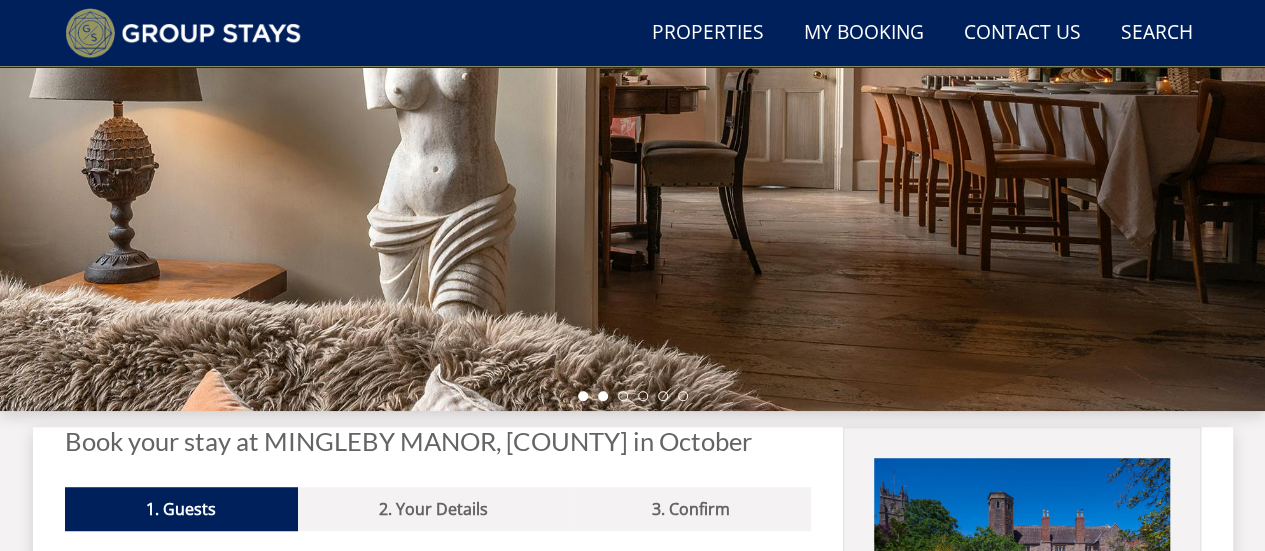 click at bounding box center (603, 396) 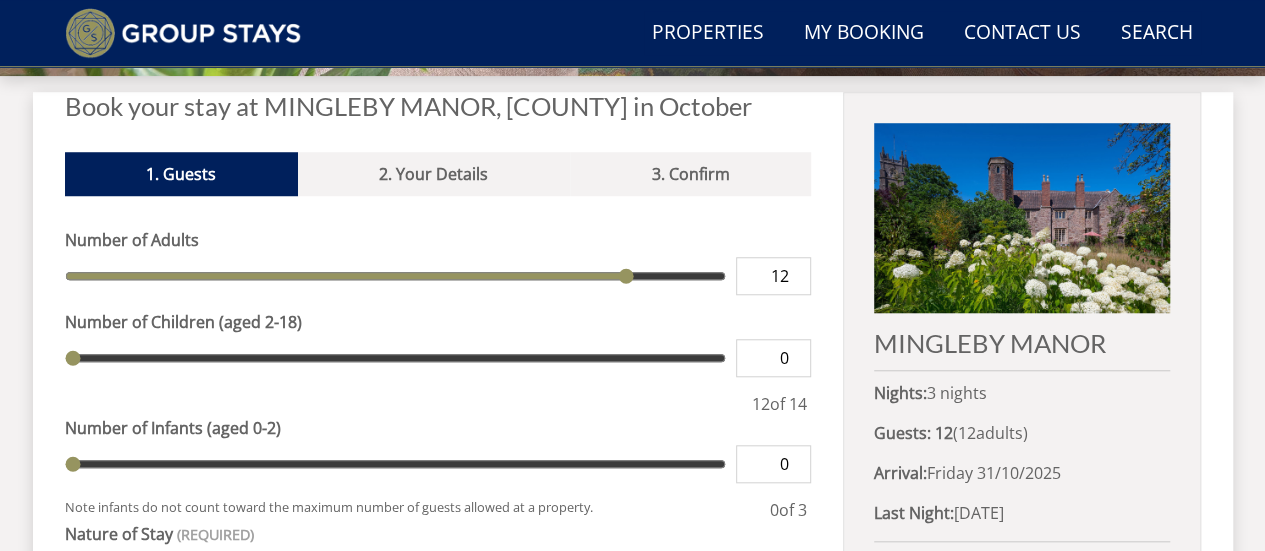 scroll, scrollTop: 734, scrollLeft: 0, axis: vertical 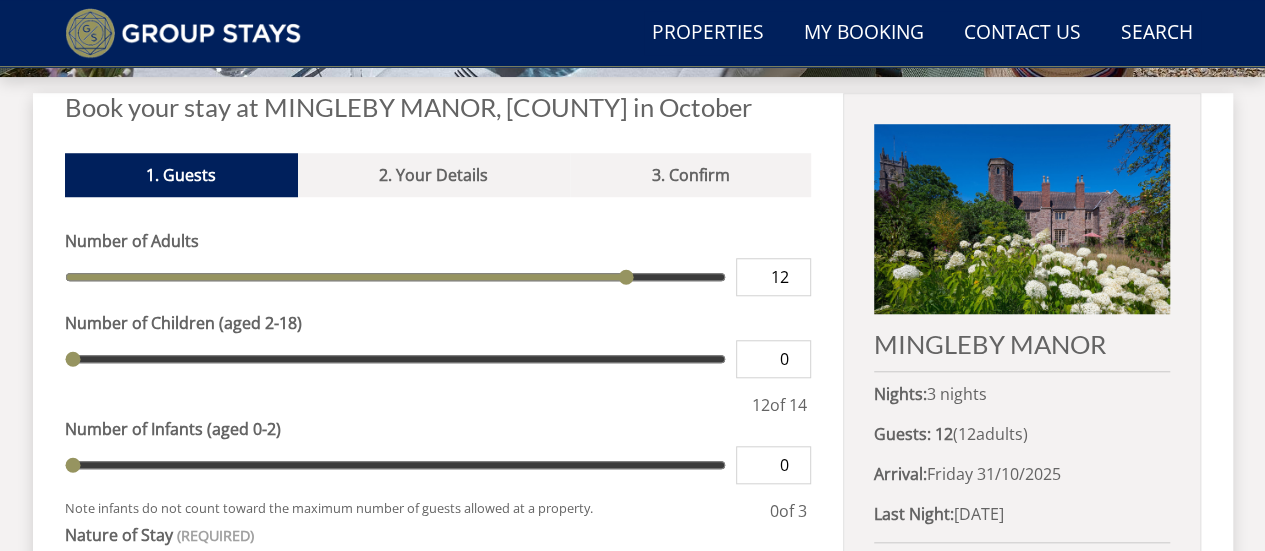 click on "MINGLEBY MANOR" at bounding box center [1021, 344] 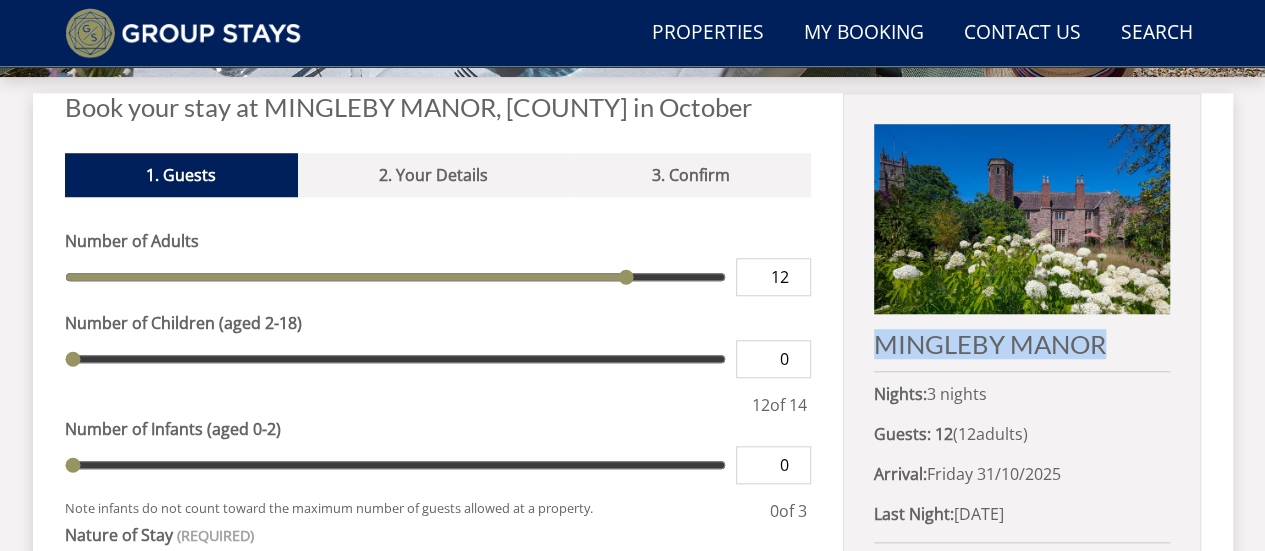 drag, startPoint x: 914, startPoint y: 351, endPoint x: 1170, endPoint y: 339, distance: 256.2811 